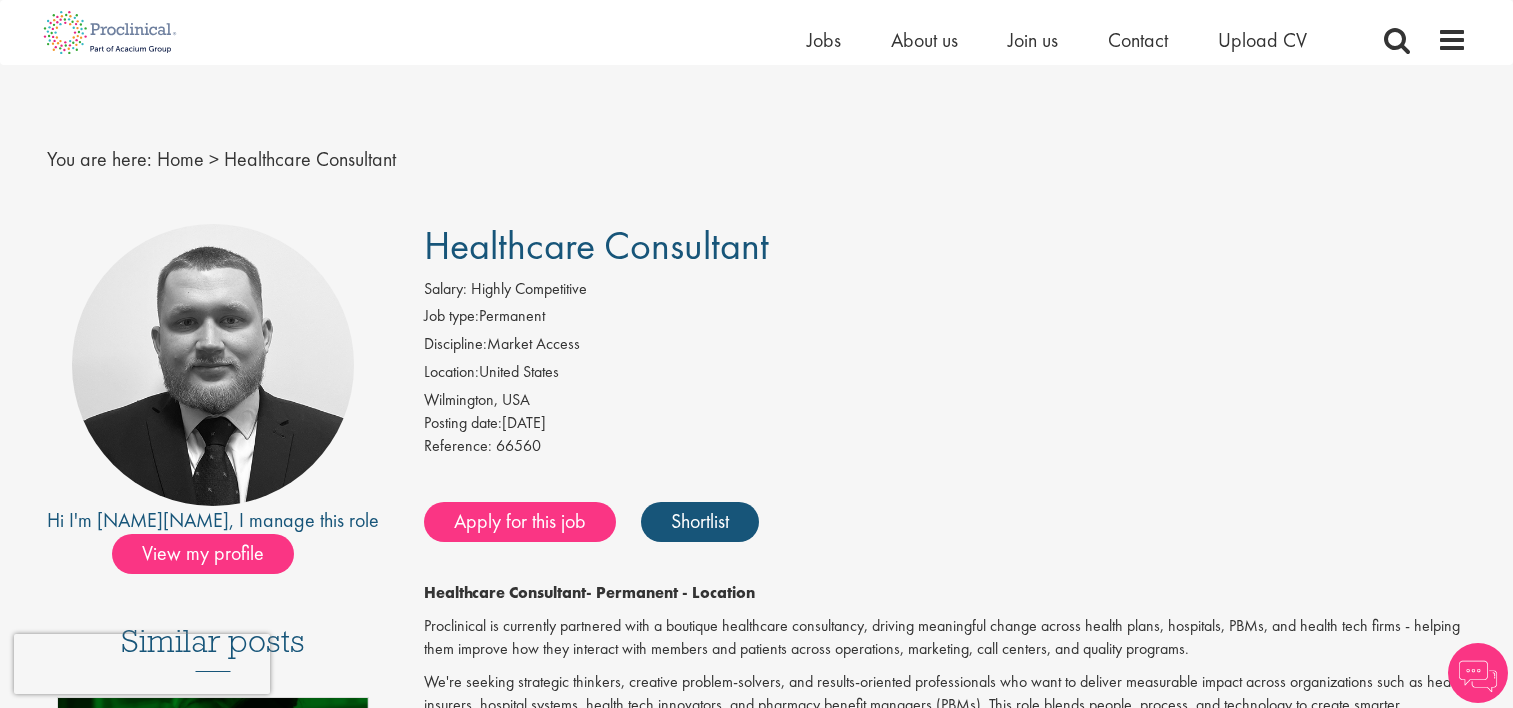 scroll, scrollTop: 300, scrollLeft: 0, axis: vertical 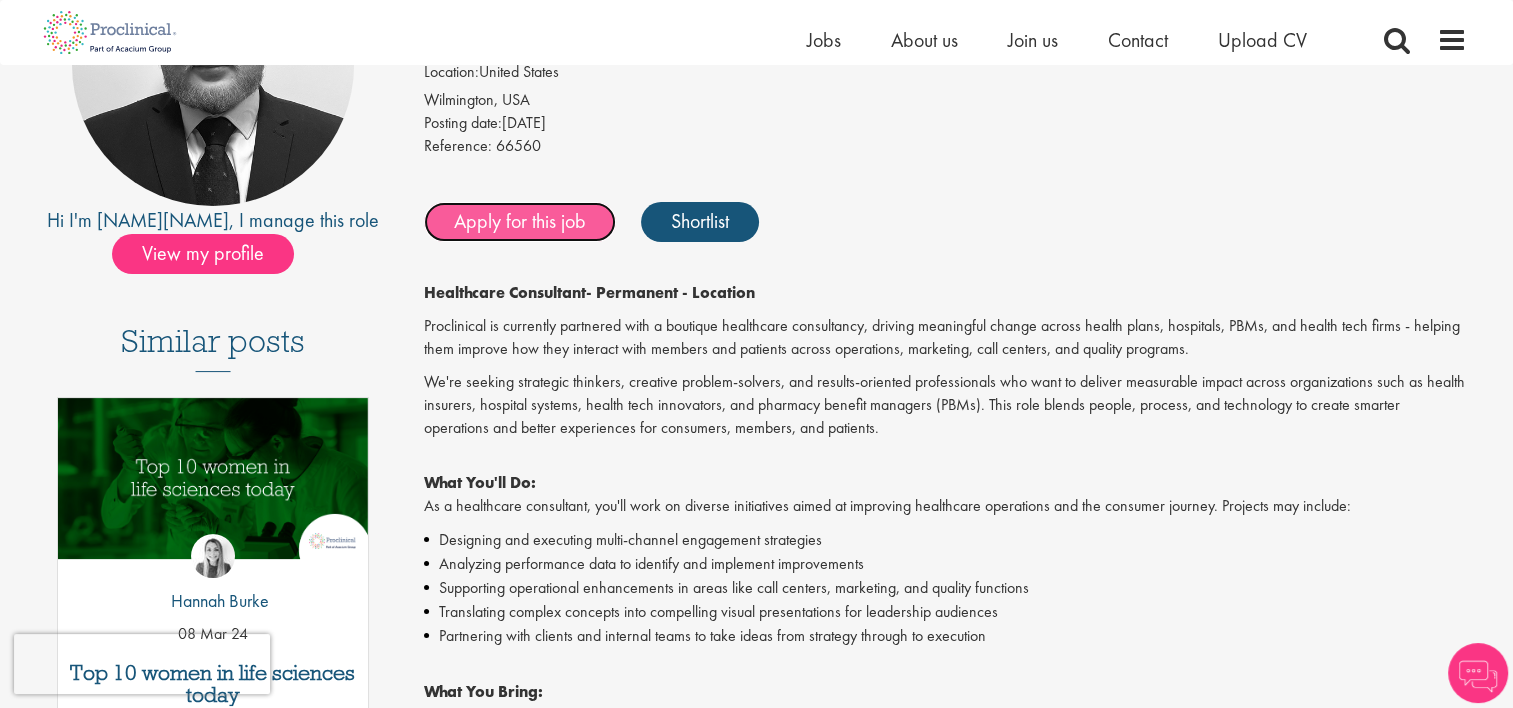click on "Apply for this job" at bounding box center (520, 222) 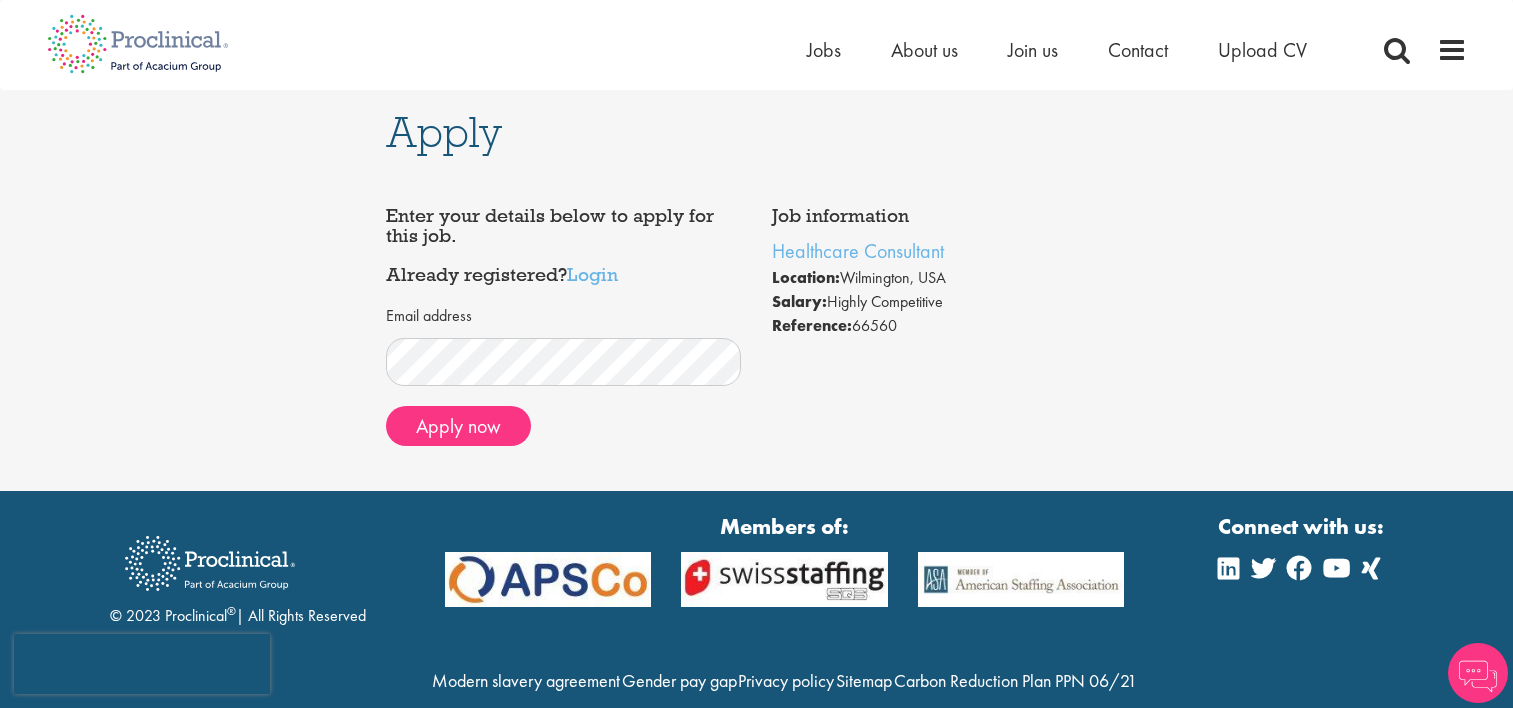 scroll, scrollTop: 0, scrollLeft: 0, axis: both 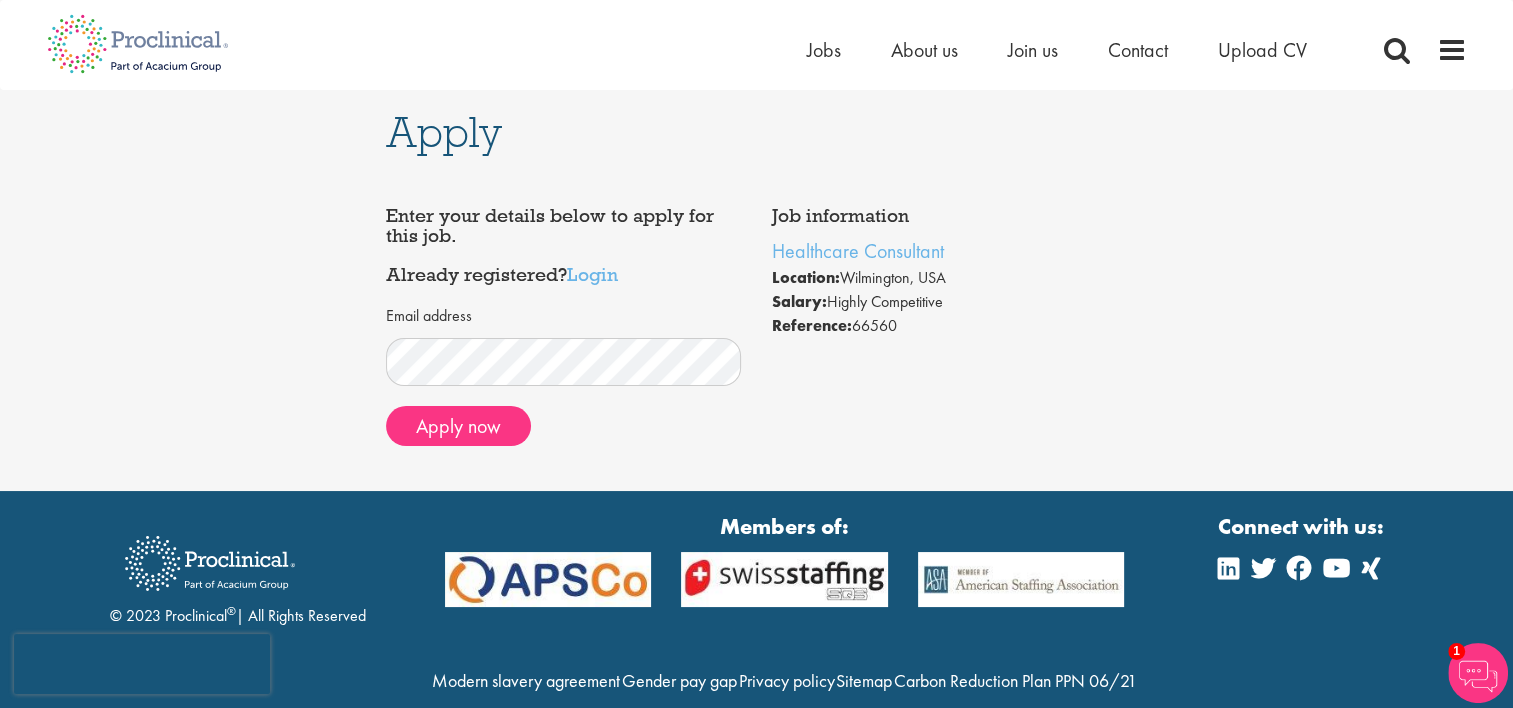 drag, startPoint x: 887, startPoint y: 324, endPoint x: 855, endPoint y: 328, distance: 32.24903 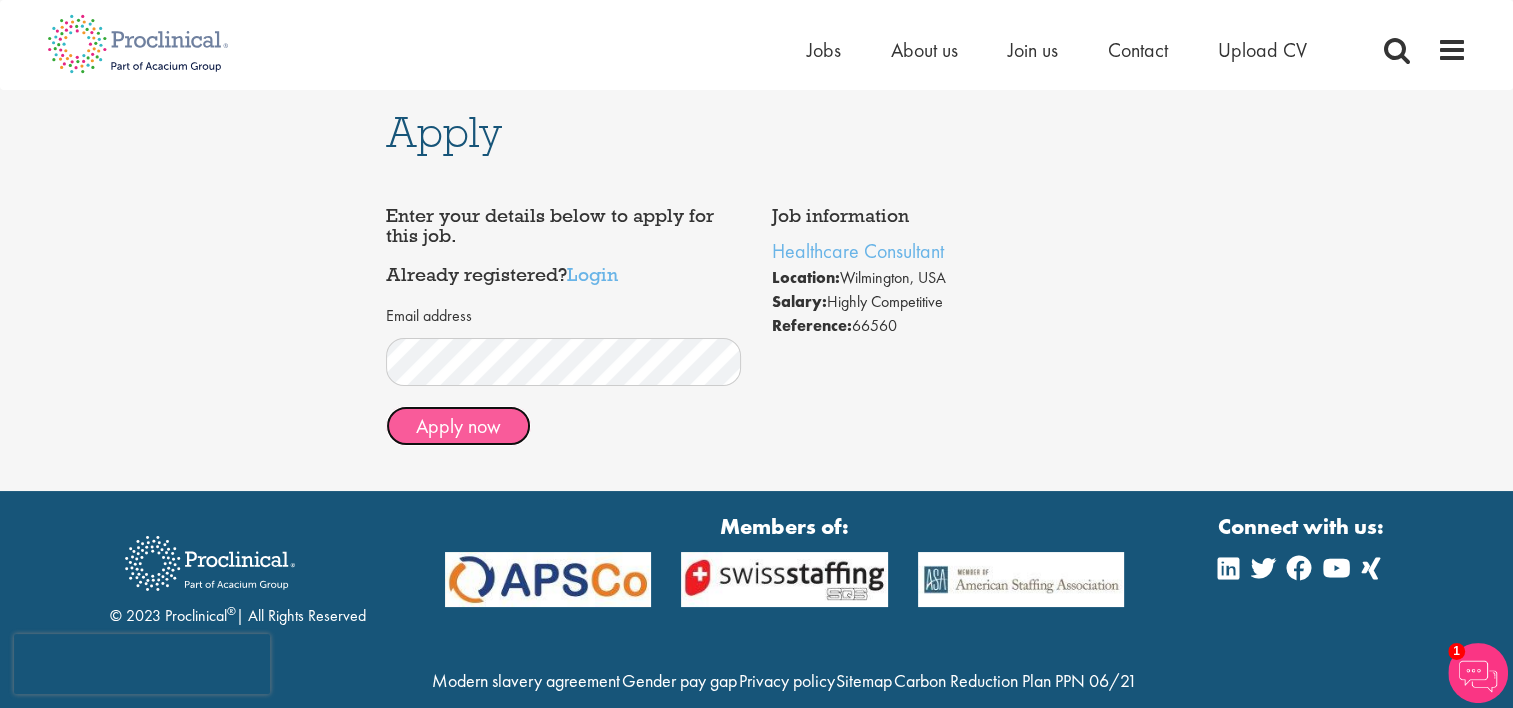 click on "Apply now" at bounding box center (458, 426) 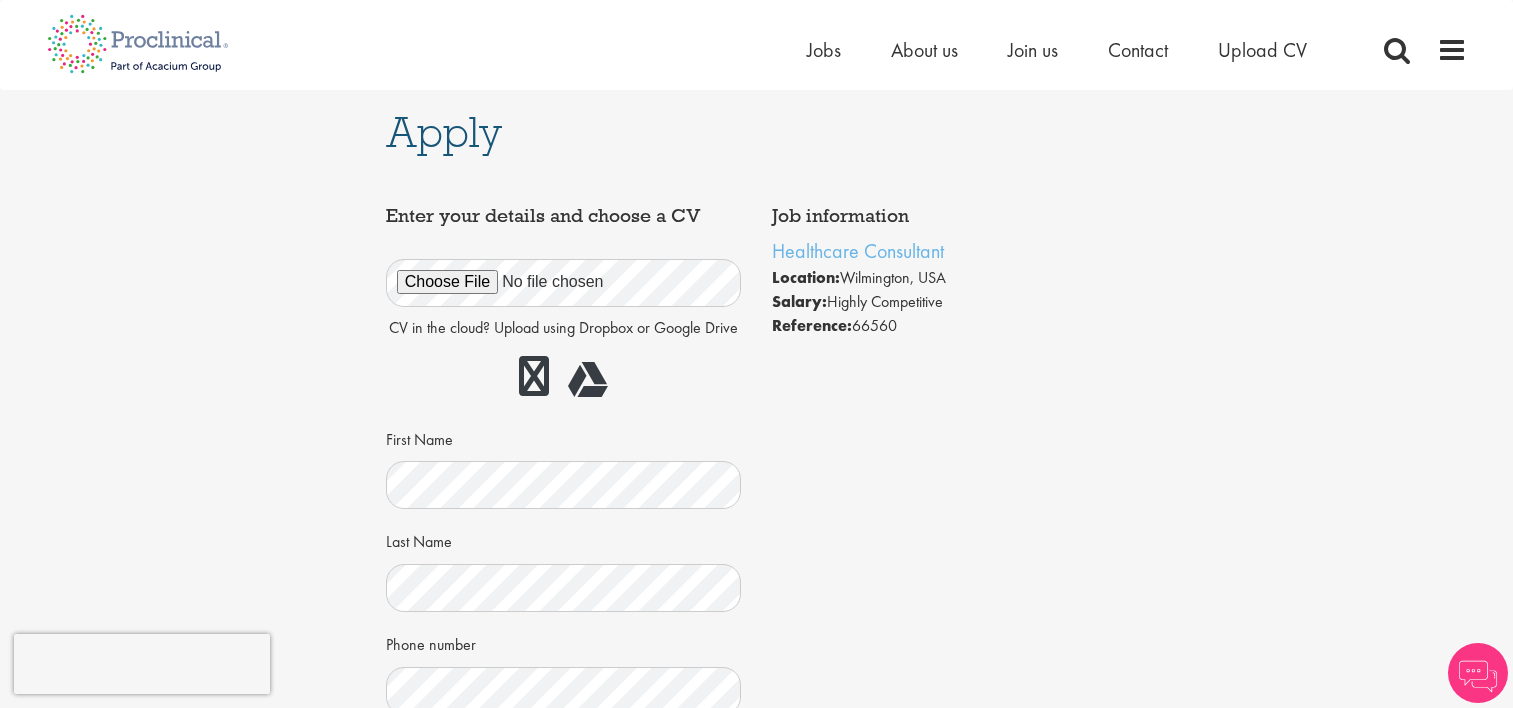 scroll, scrollTop: 0, scrollLeft: 0, axis: both 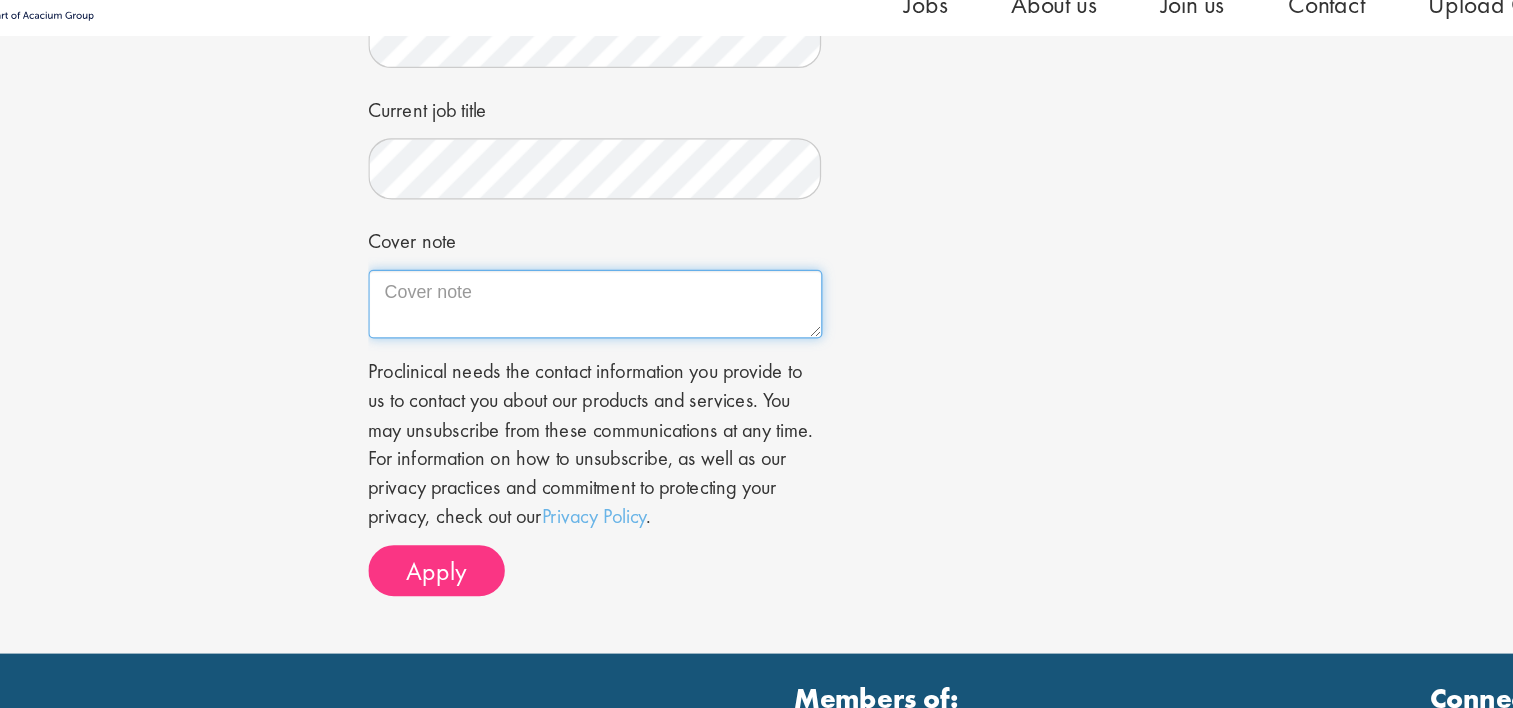 click on "Cover note" at bounding box center (564, 275) 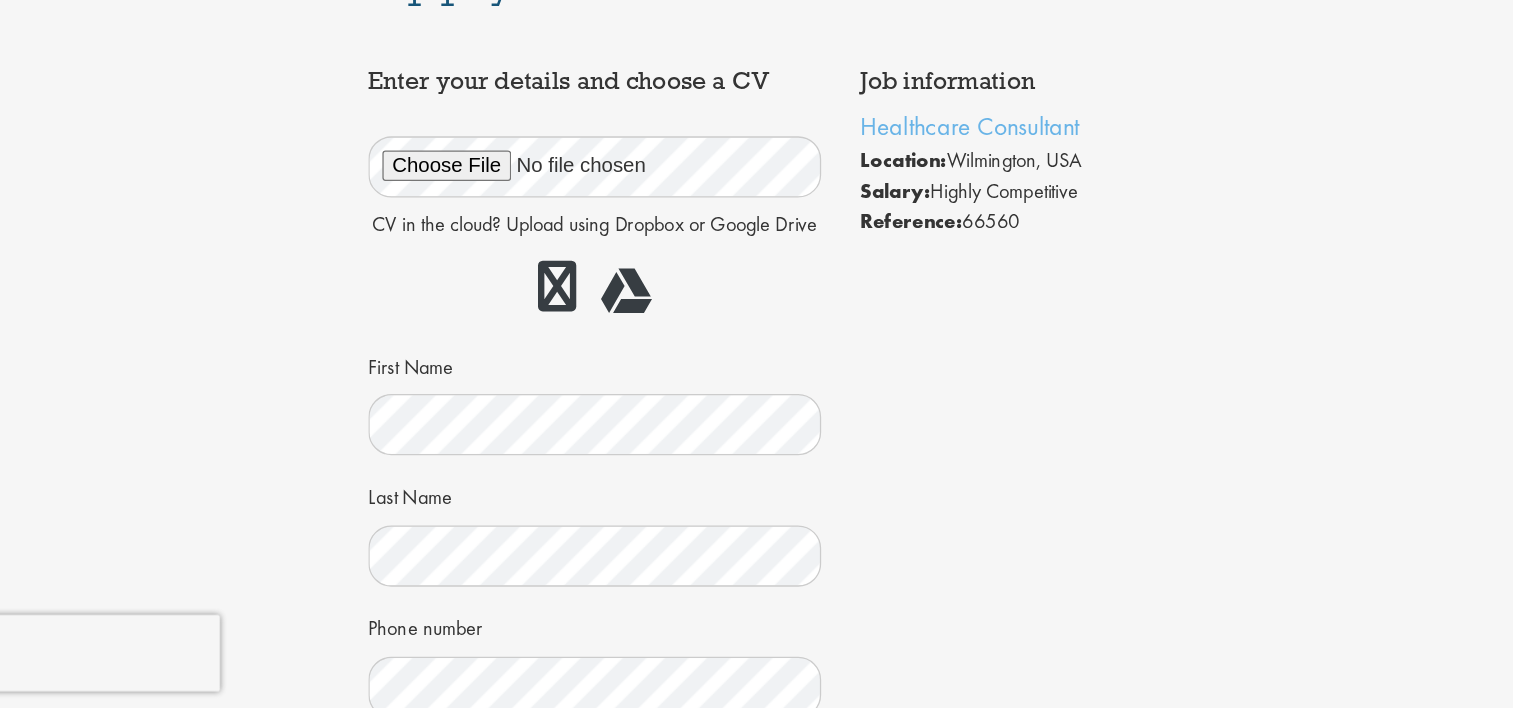 scroll, scrollTop: 0, scrollLeft: 0, axis: both 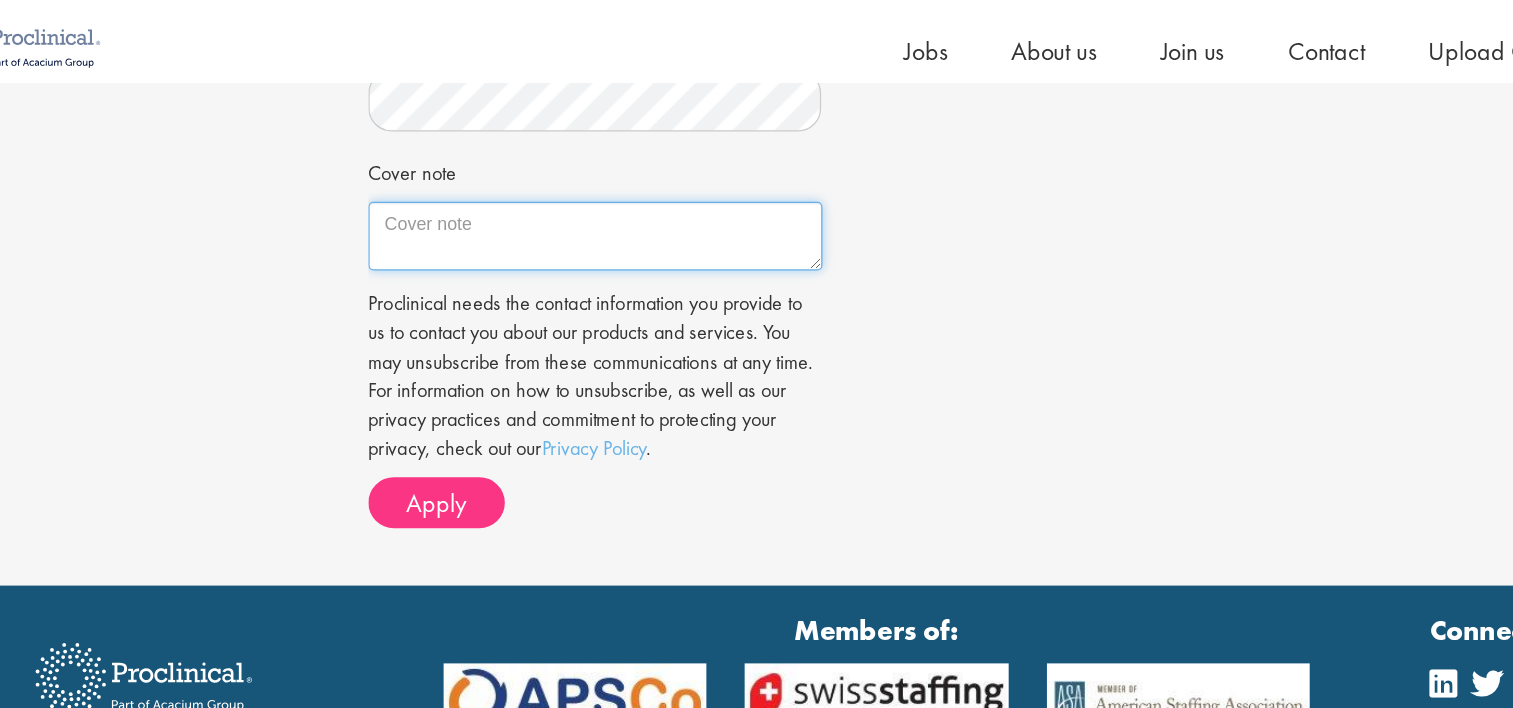 click on "Cover note" at bounding box center (564, 185) 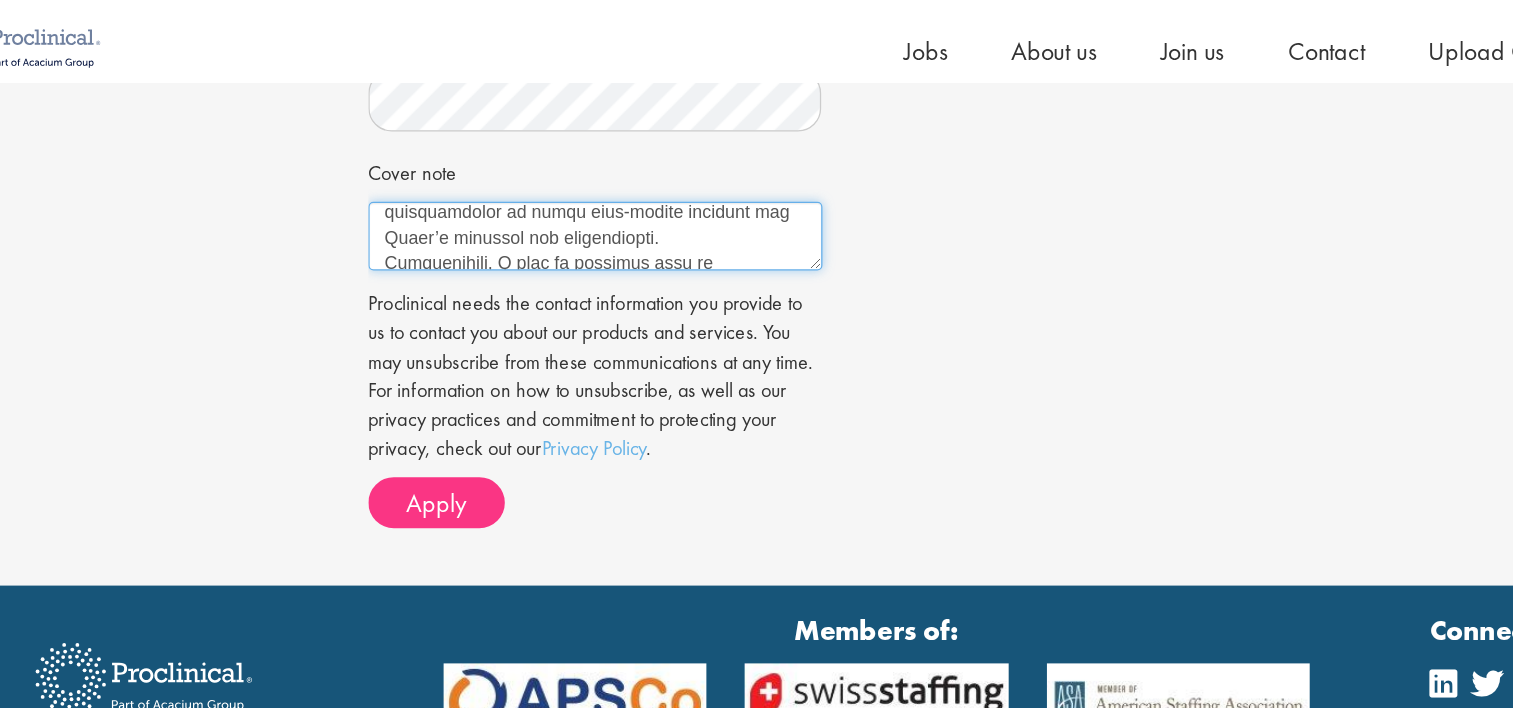 scroll, scrollTop: 696, scrollLeft: 0, axis: vertical 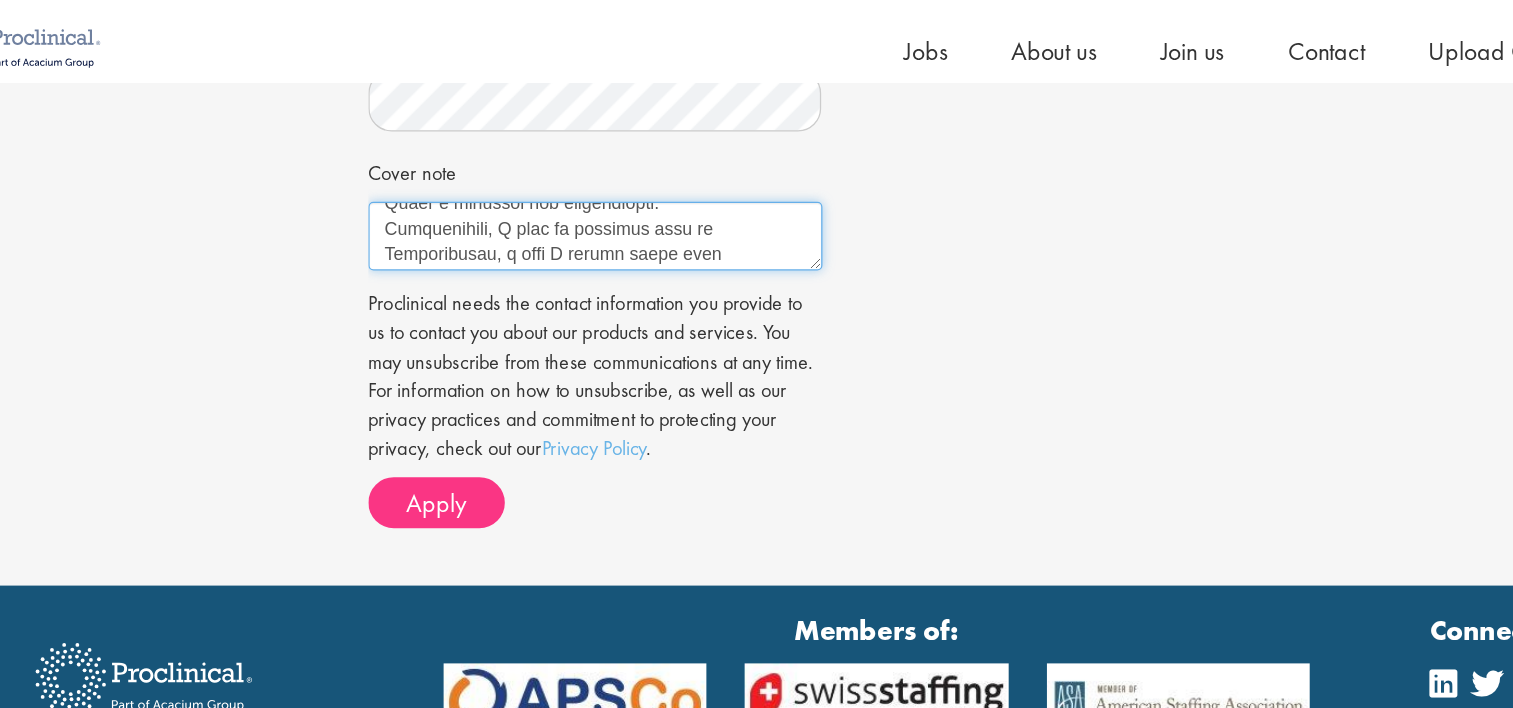 click on "Cover note" at bounding box center [564, 185] 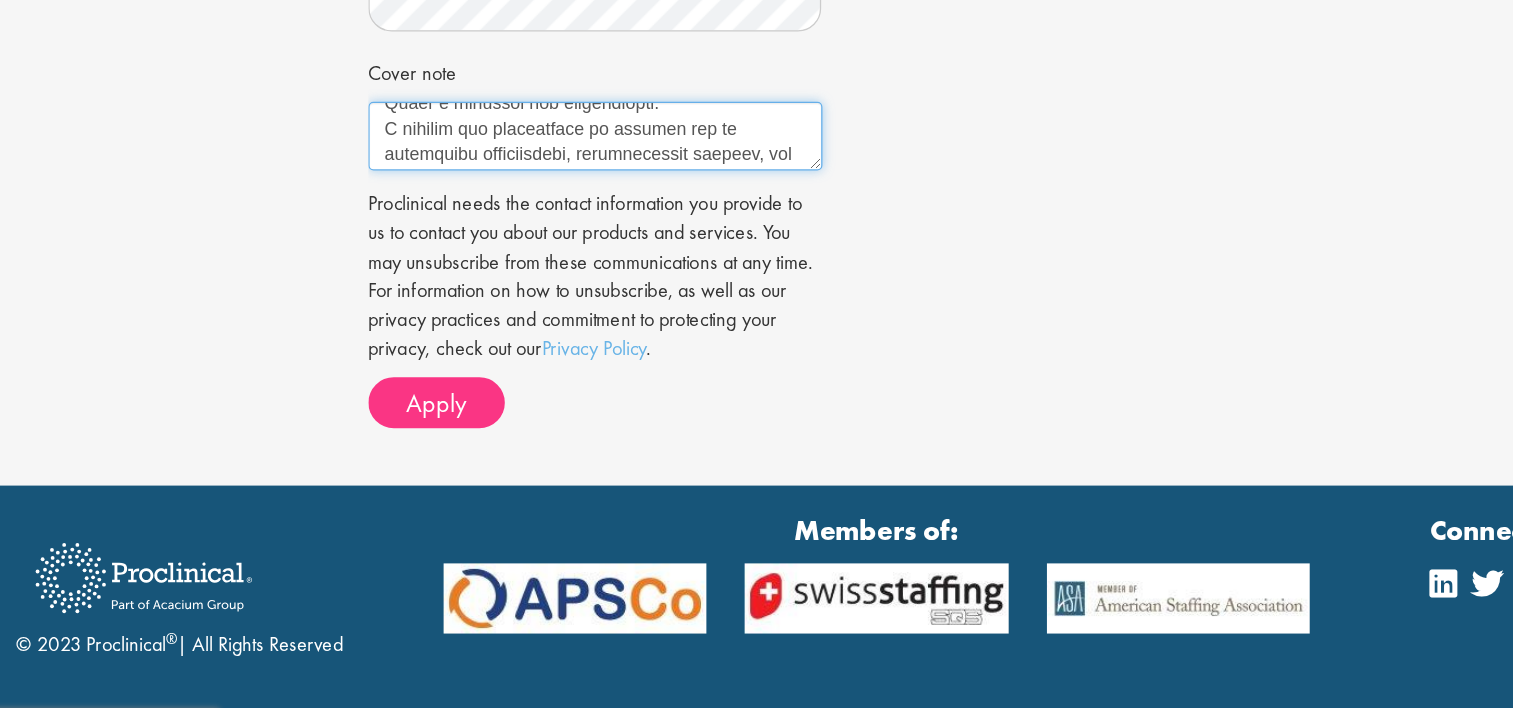scroll, scrollTop: 731, scrollLeft: 0, axis: vertical 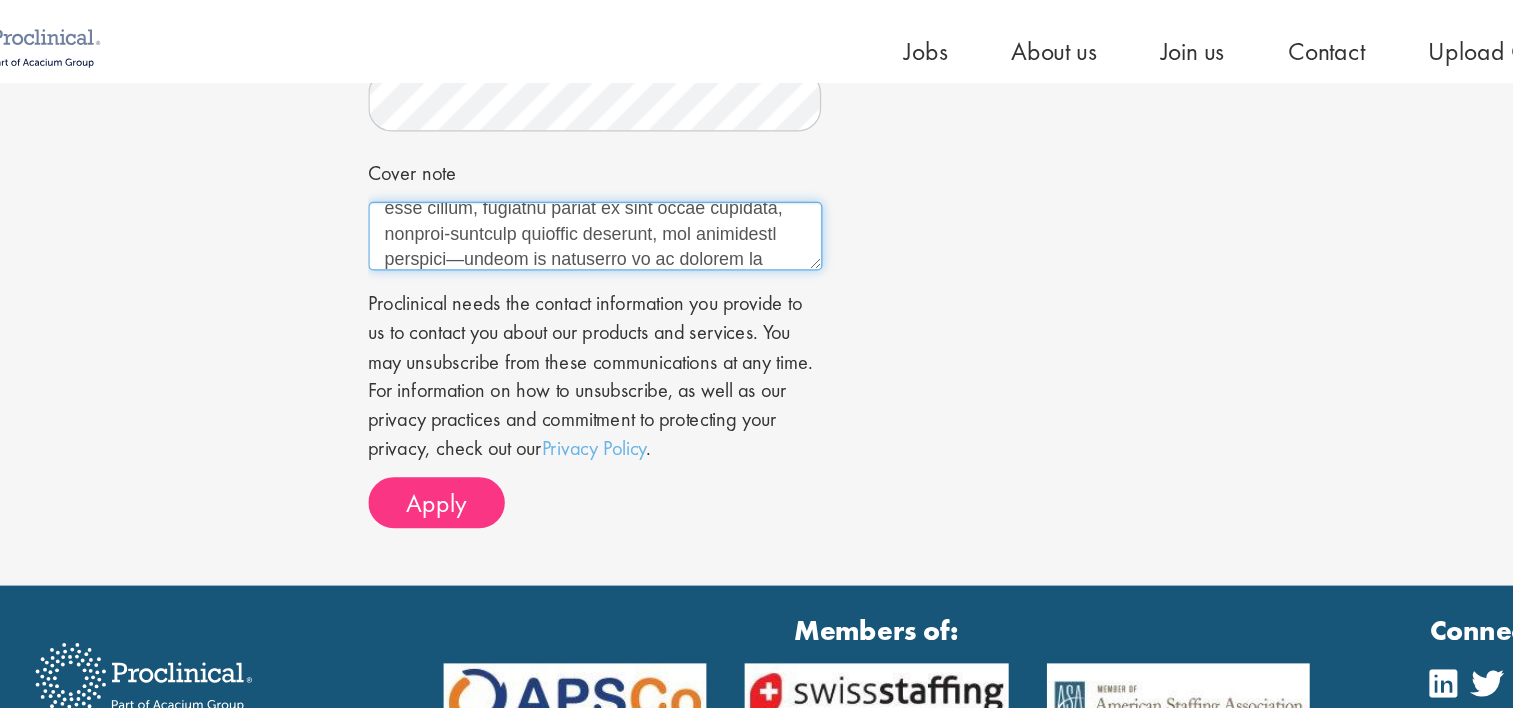 drag, startPoint x: 451, startPoint y: 153, endPoint x: 411, endPoint y: 139, distance: 42.379242 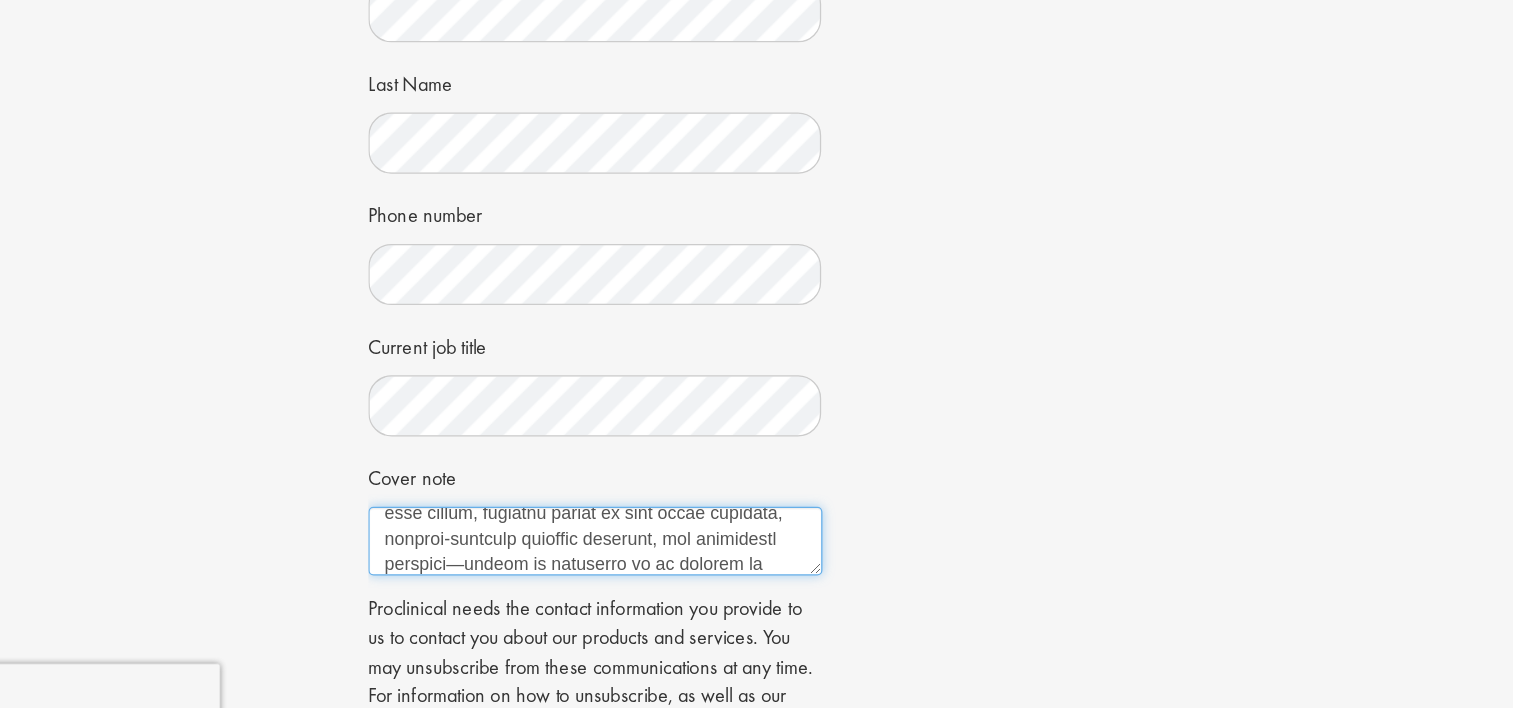 scroll, scrollTop: 337, scrollLeft: 0, axis: vertical 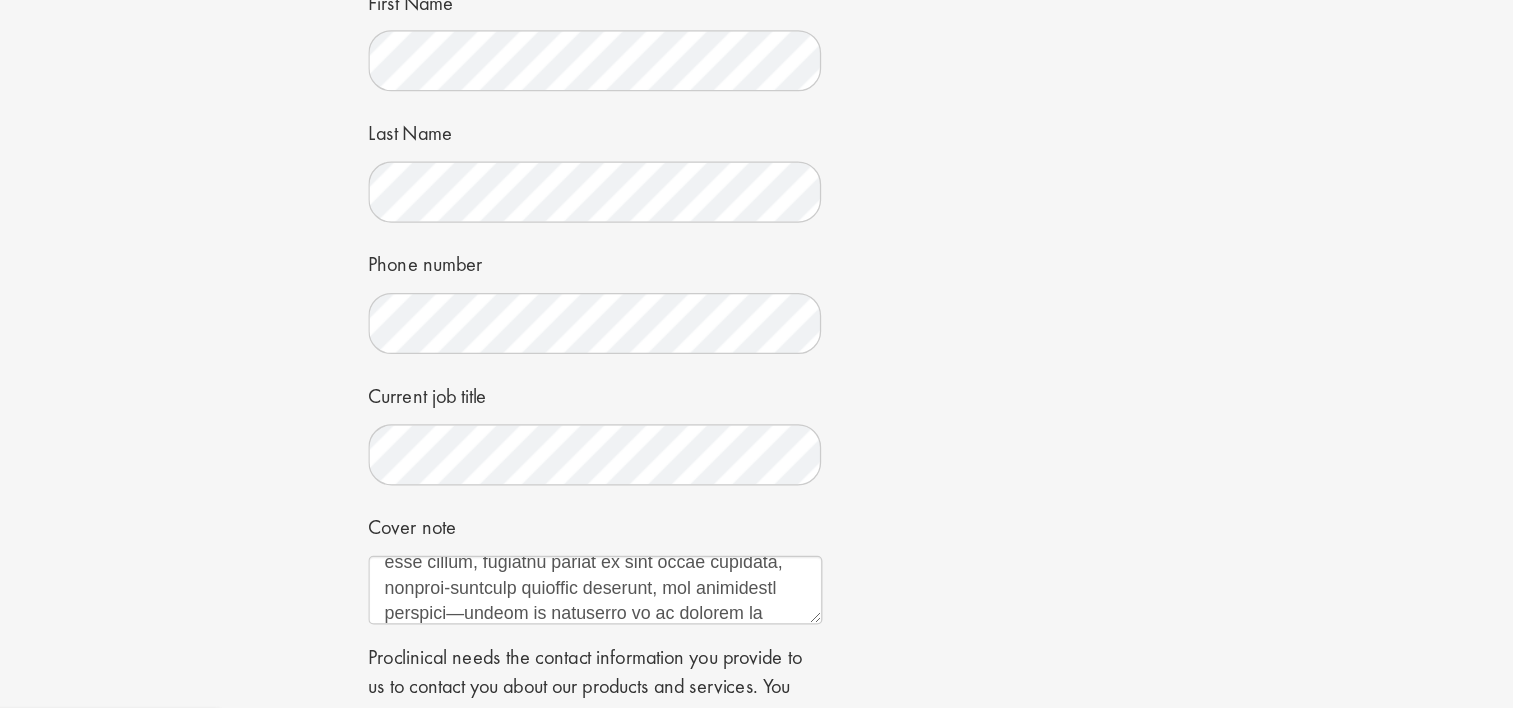 click on "Job information
Healthcare Consultant
Location:
Wilmington, USA
Salary:
Highly Competitive
Reference:
66560
." at bounding box center (757, 308) 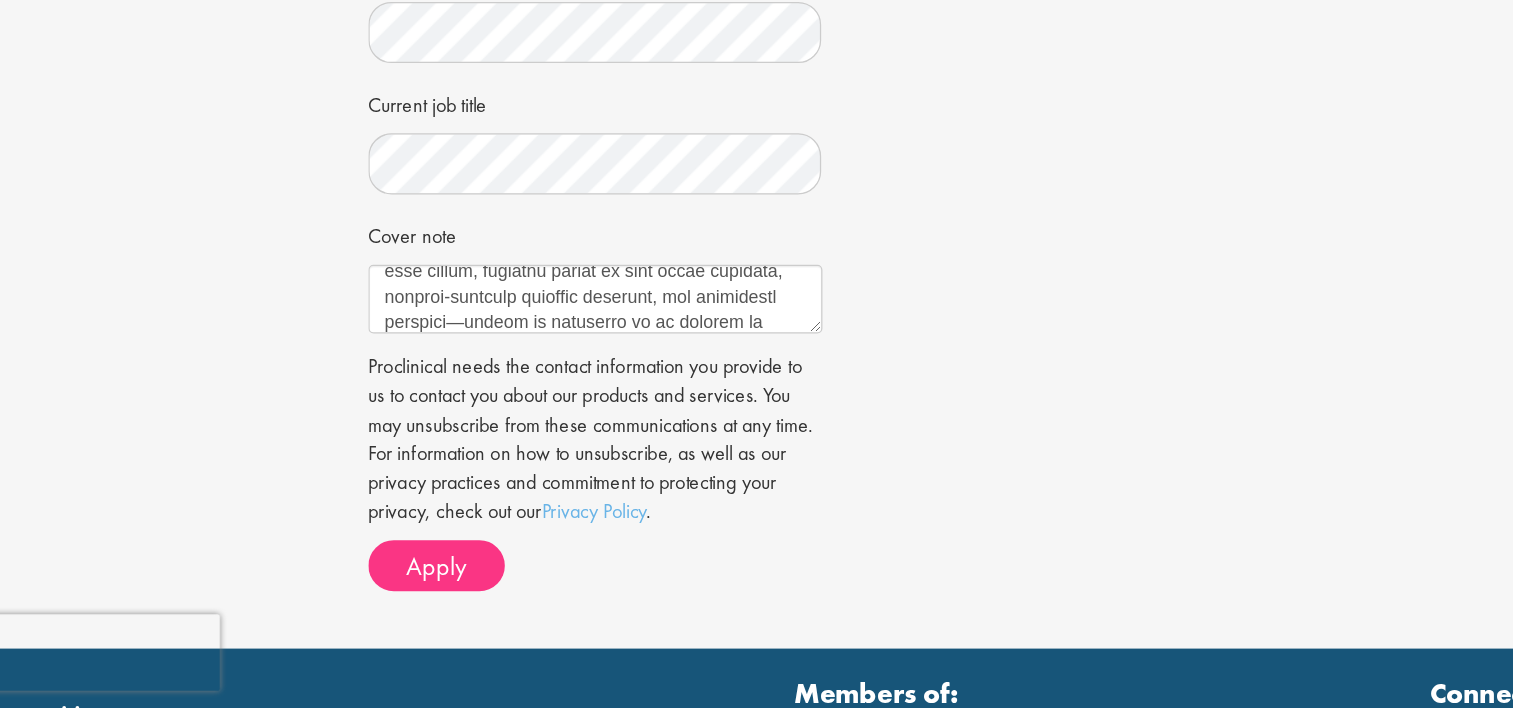 scroll, scrollTop: 494, scrollLeft: 0, axis: vertical 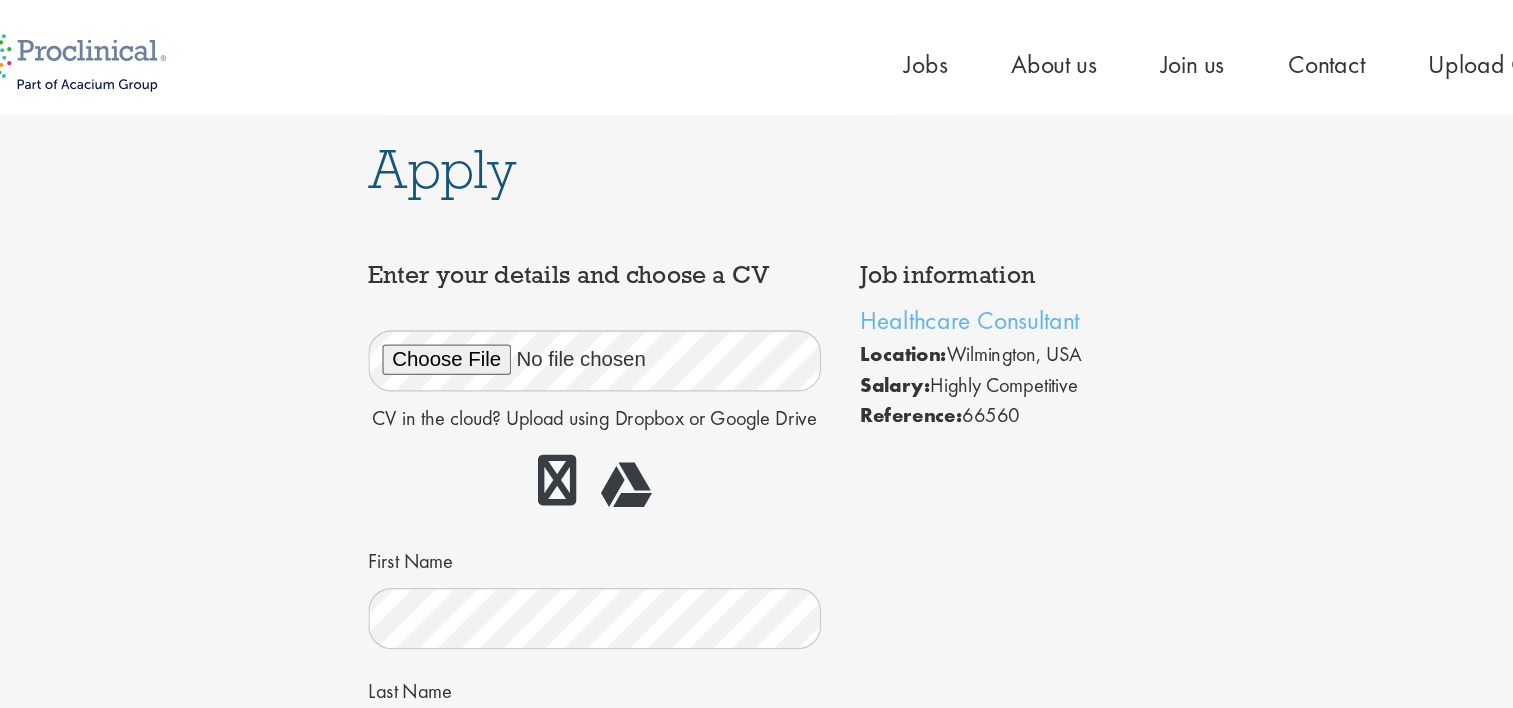 drag, startPoint x: 902, startPoint y: 328, endPoint x: 854, endPoint y: 329, distance: 48.010414 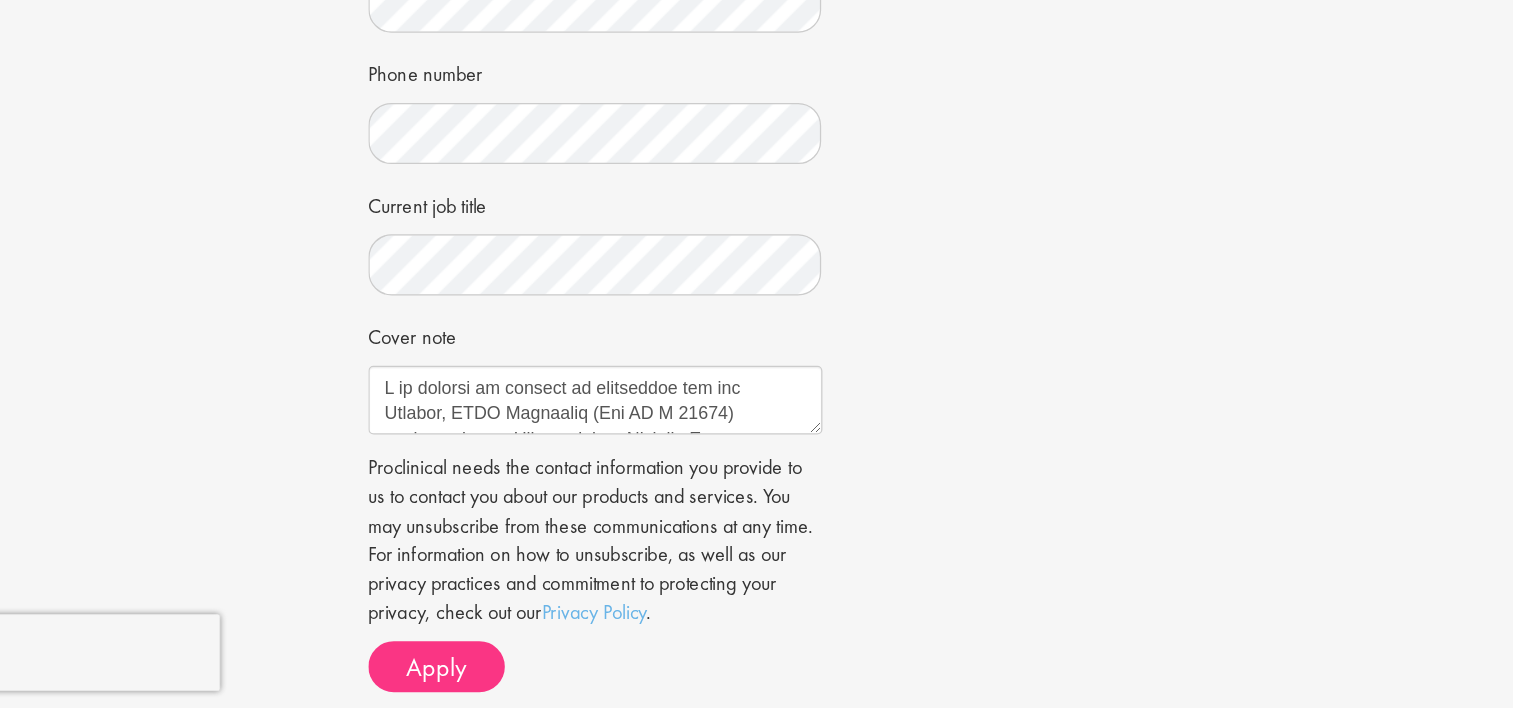 scroll, scrollTop: 470, scrollLeft: 0, axis: vertical 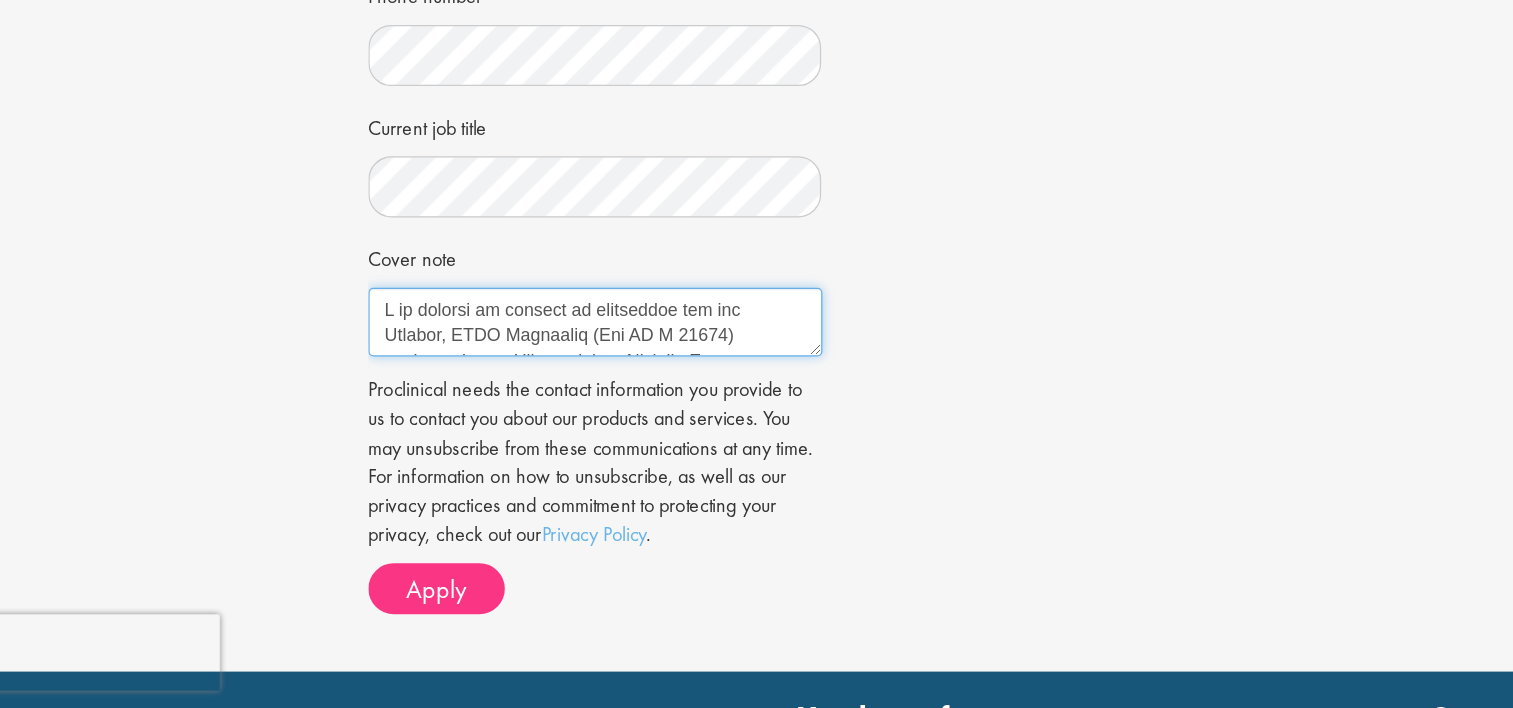 drag, startPoint x: 549, startPoint y: 413, endPoint x: 419, endPoint y: 375, distance: 135.44002 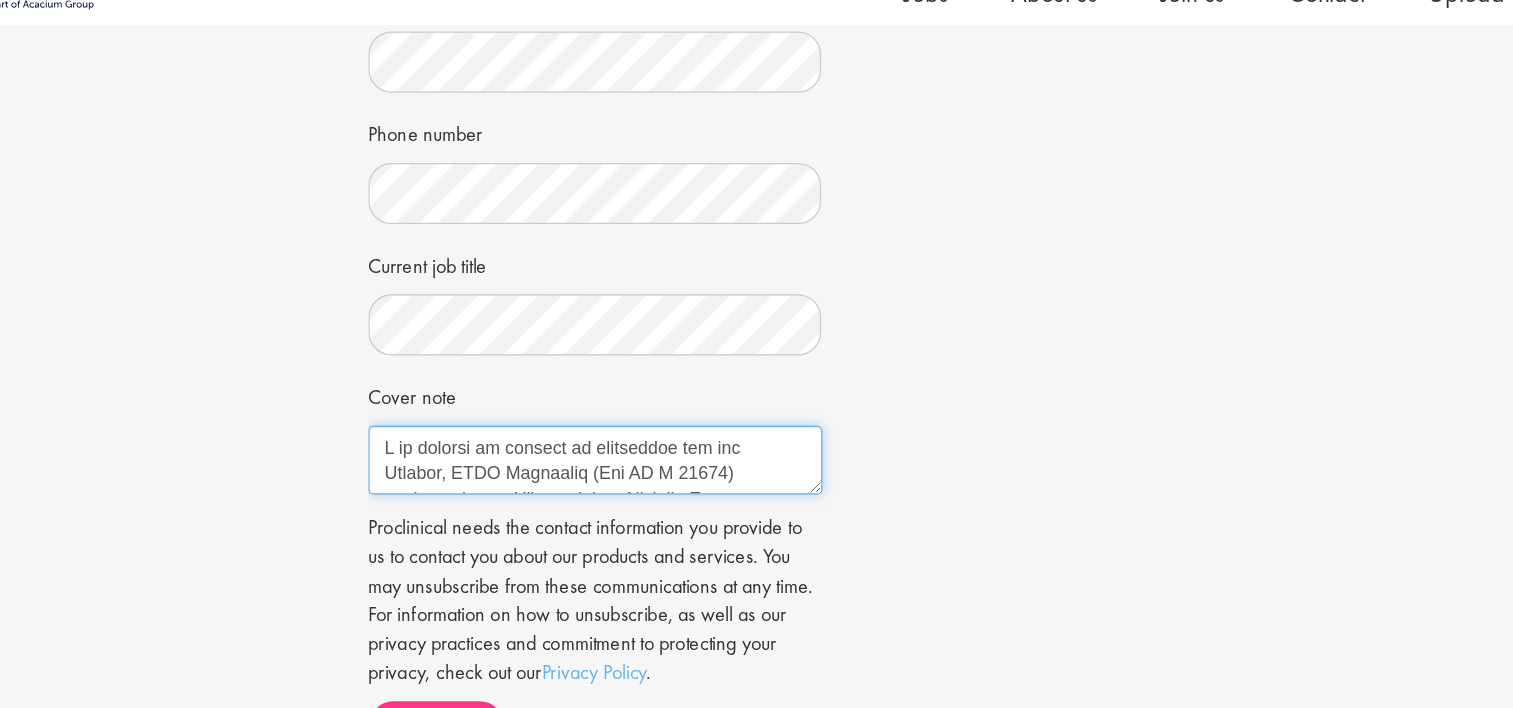 scroll, scrollTop: 469, scrollLeft: 0, axis: vertical 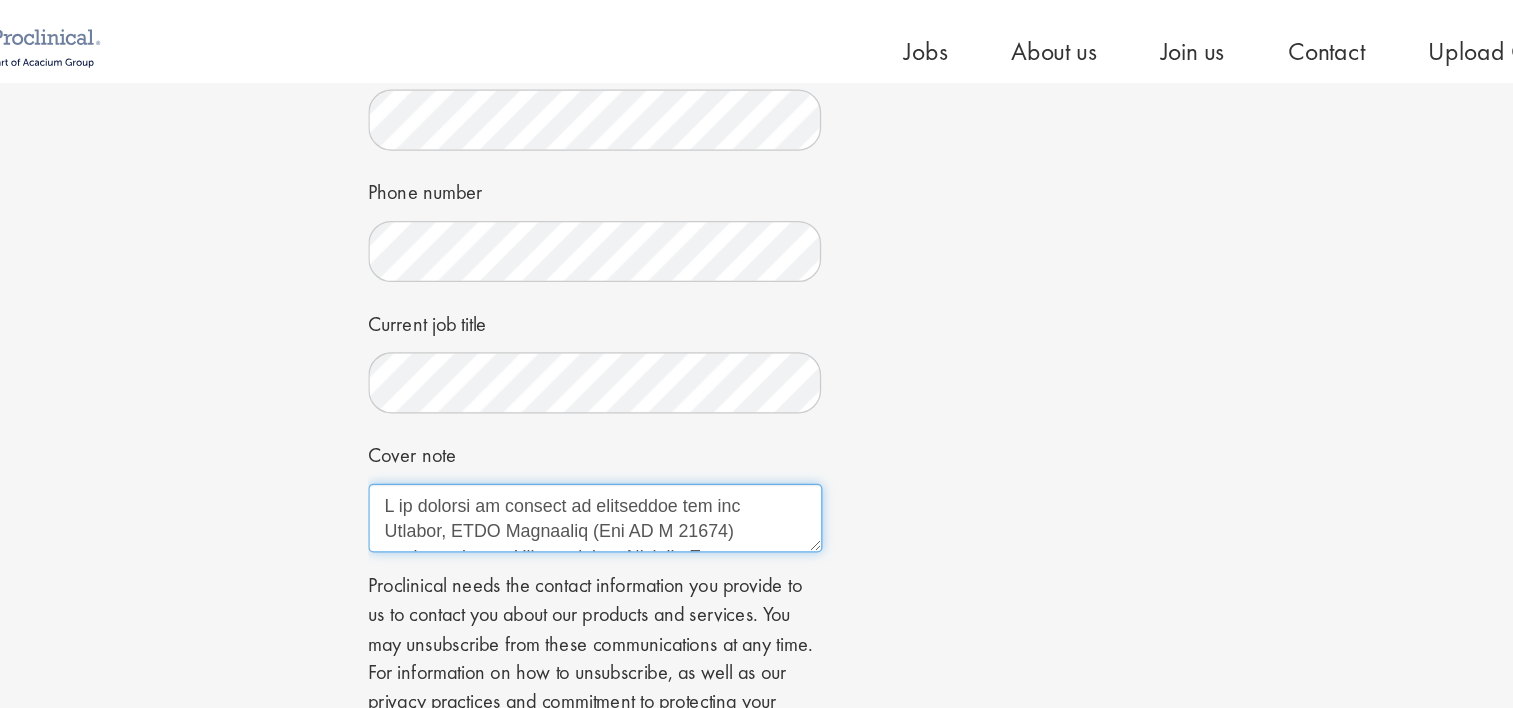 click on "Cover note" at bounding box center [564, 406] 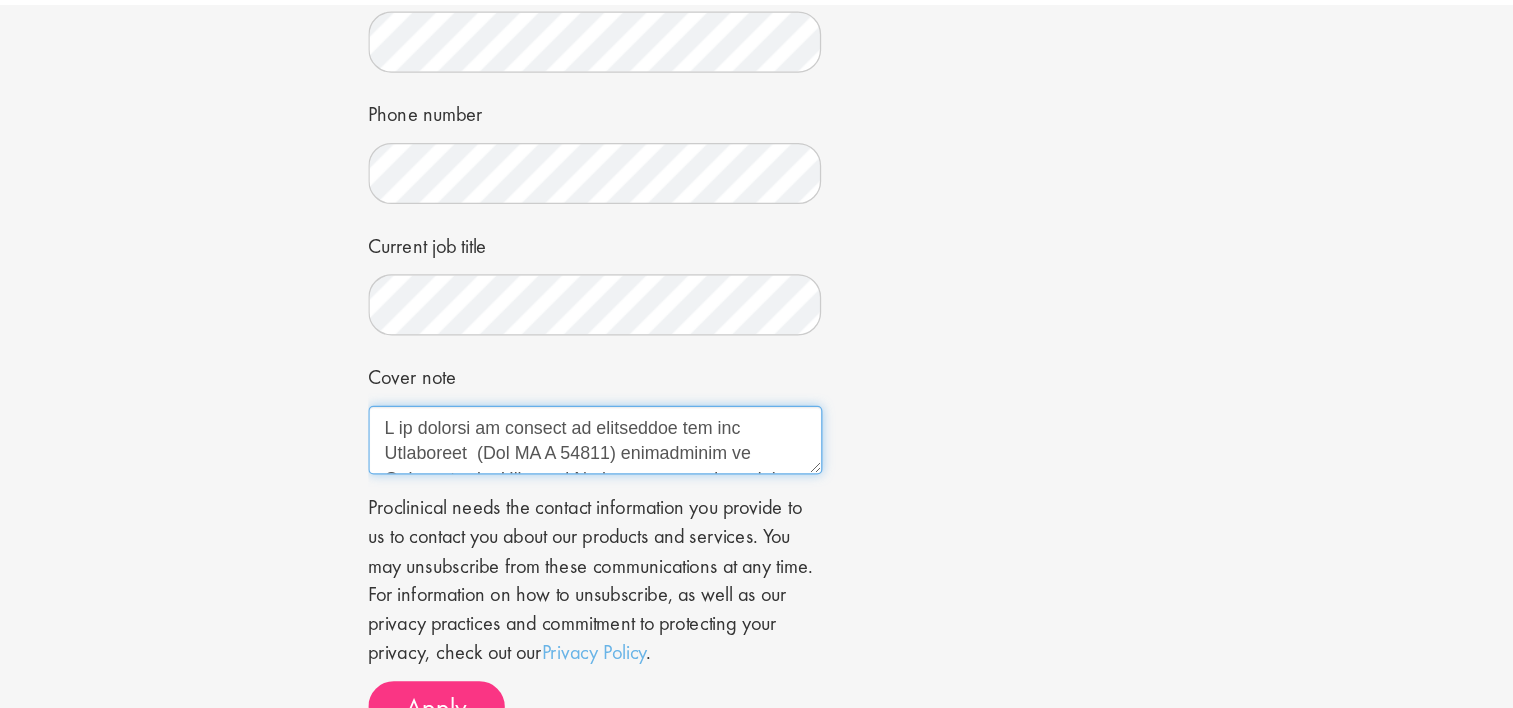 scroll, scrollTop: 469, scrollLeft: 0, axis: vertical 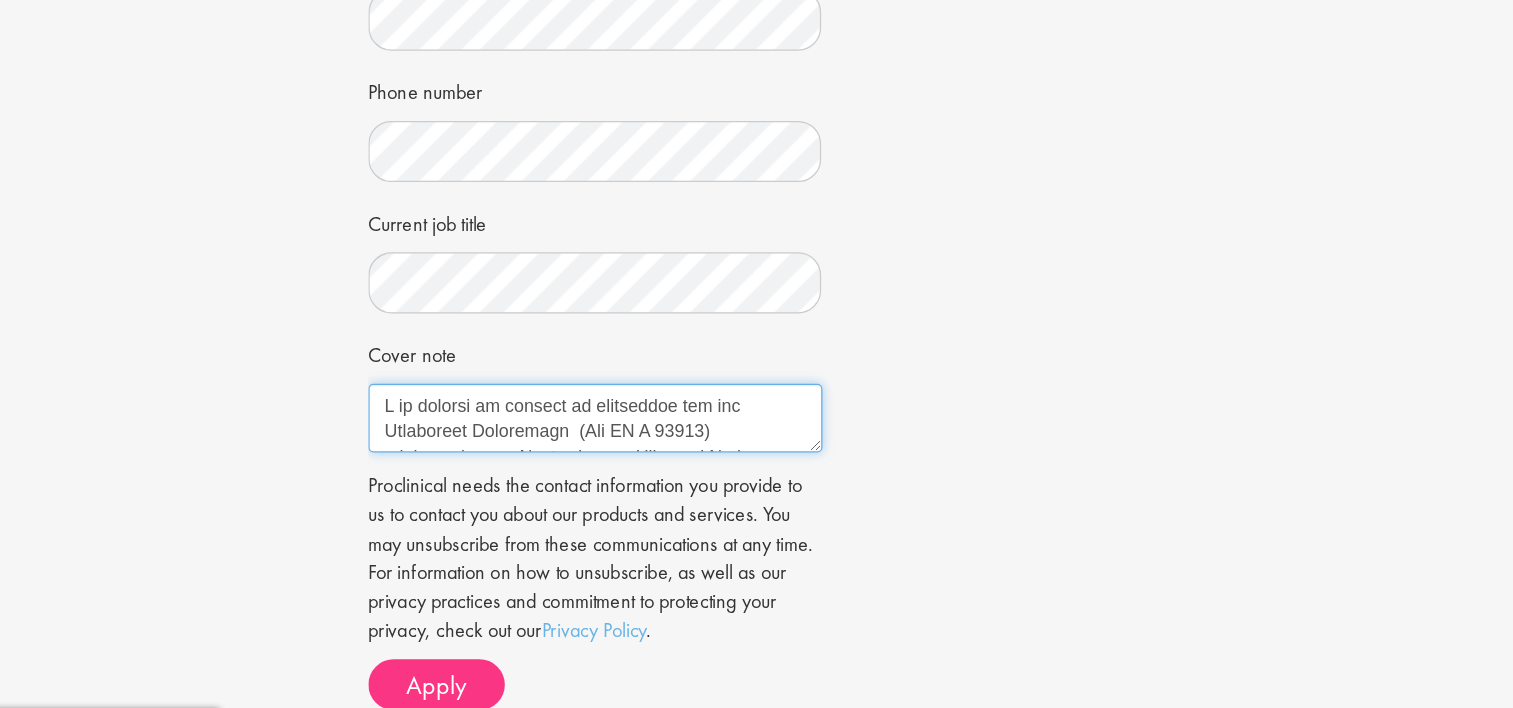 drag, startPoint x: 588, startPoint y: 411, endPoint x: 555, endPoint y: 413, distance: 33.06055 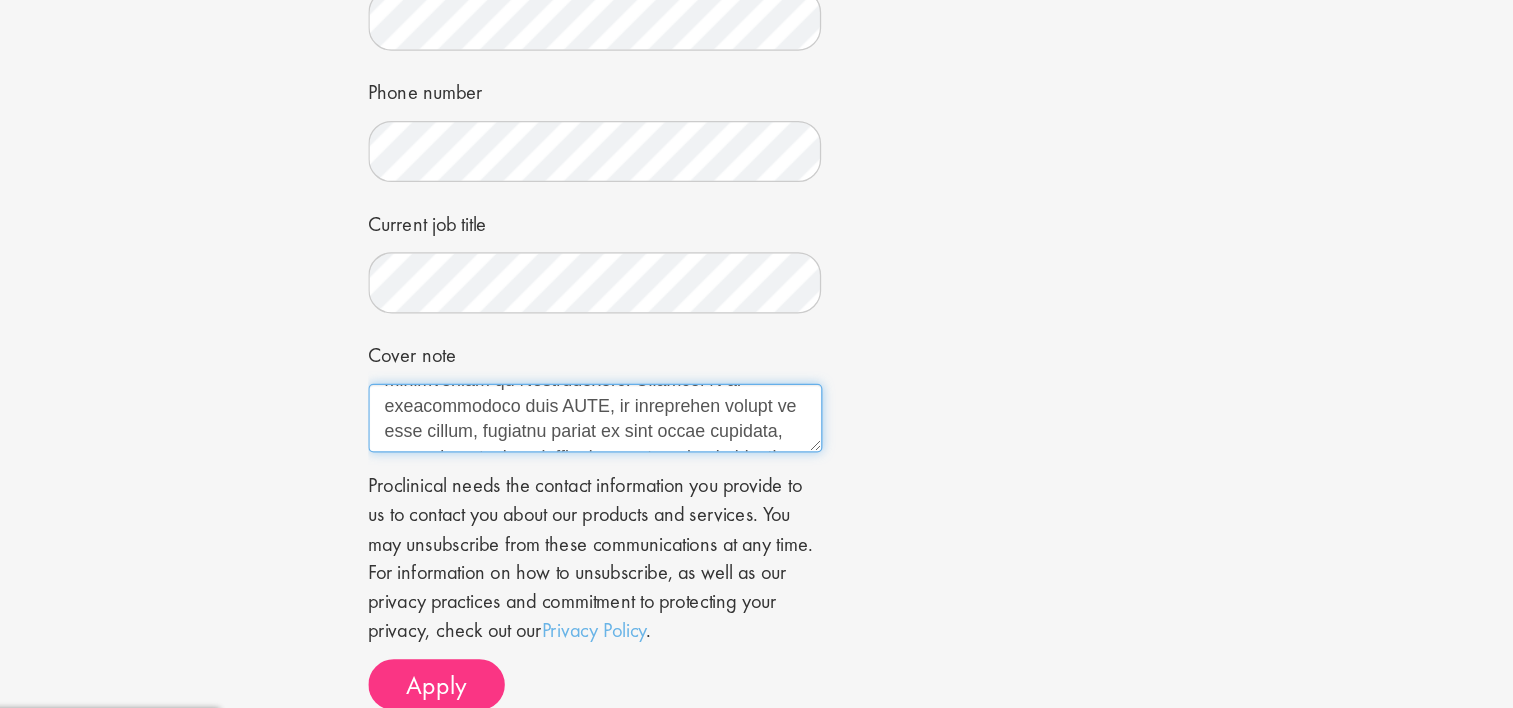 click on "Cover note" at bounding box center [564, 406] 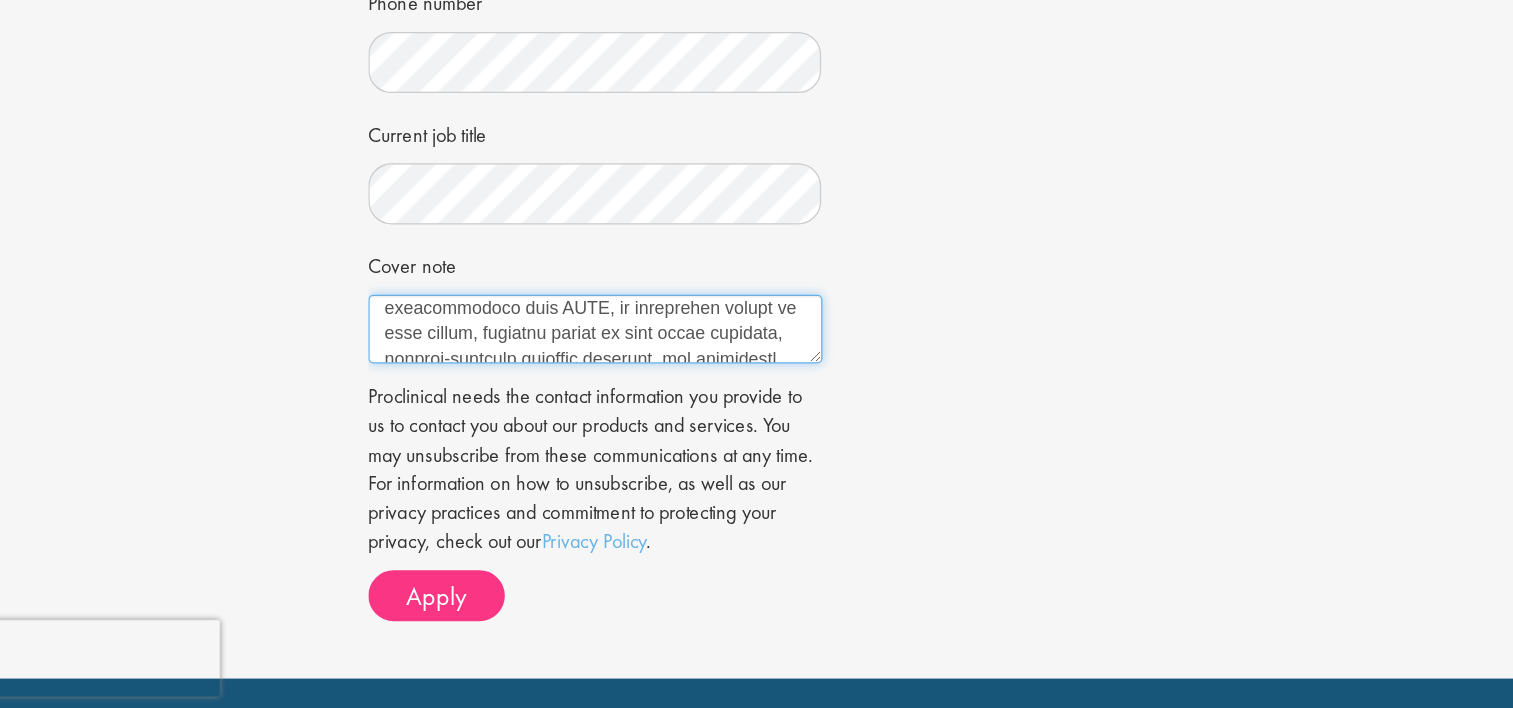 scroll, scrollTop: 469, scrollLeft: 0, axis: vertical 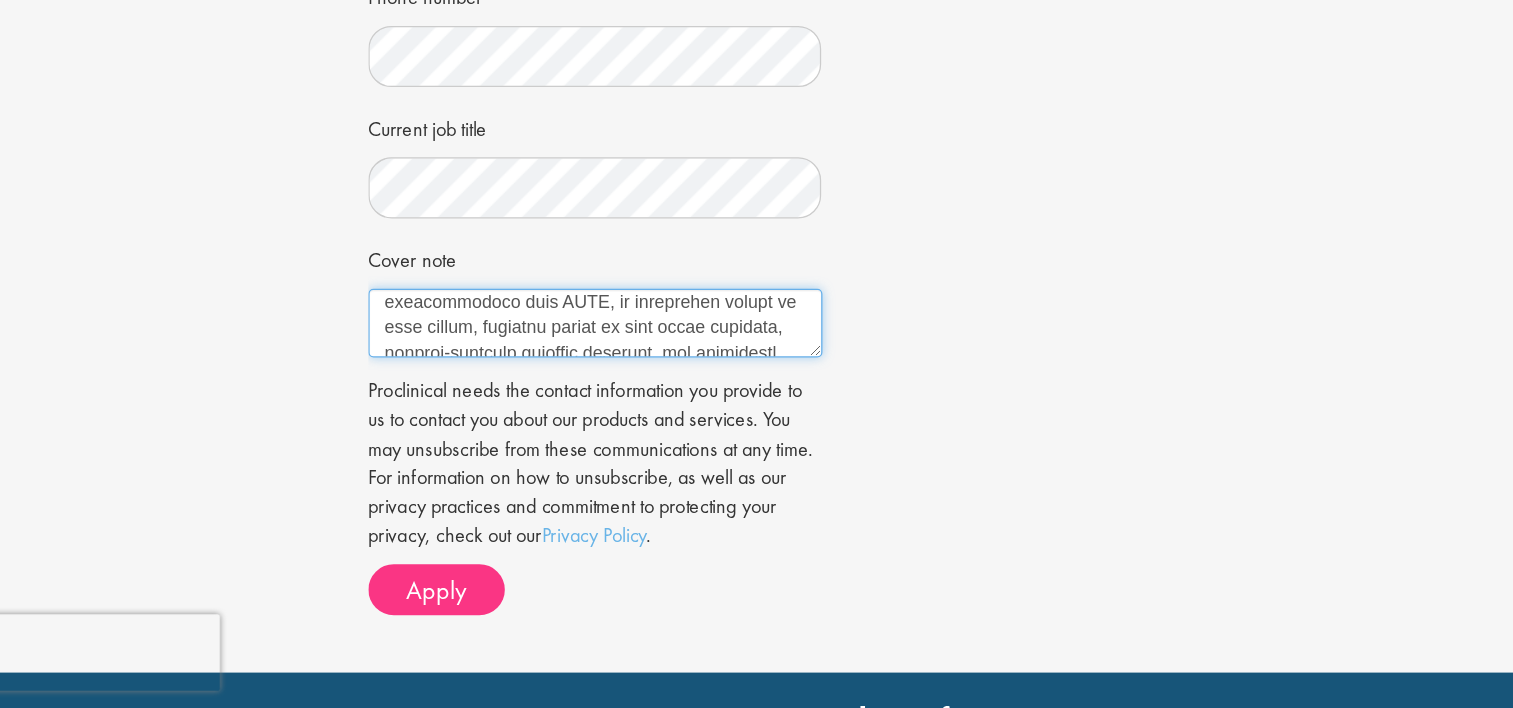 click on "Cover note" at bounding box center (564, 406) 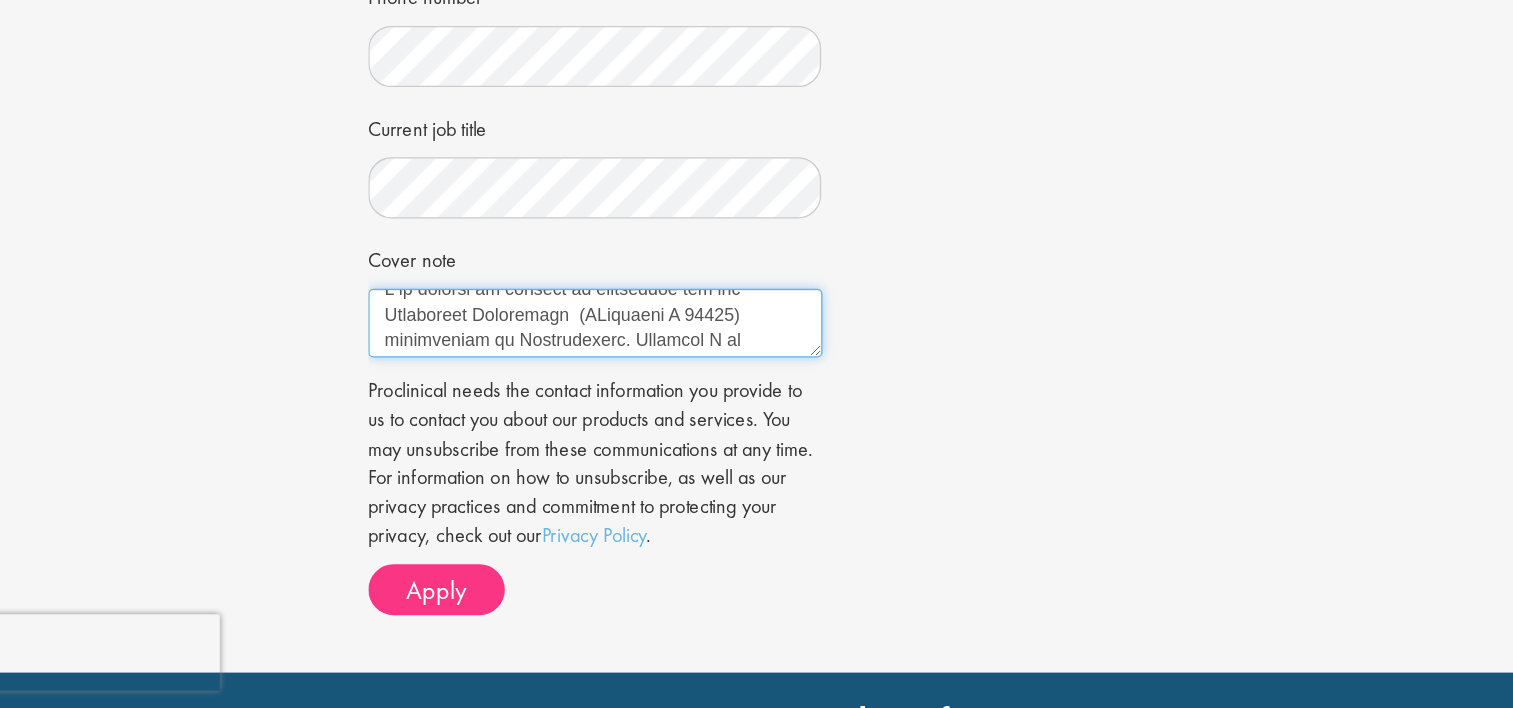 scroll, scrollTop: 1, scrollLeft: 0, axis: vertical 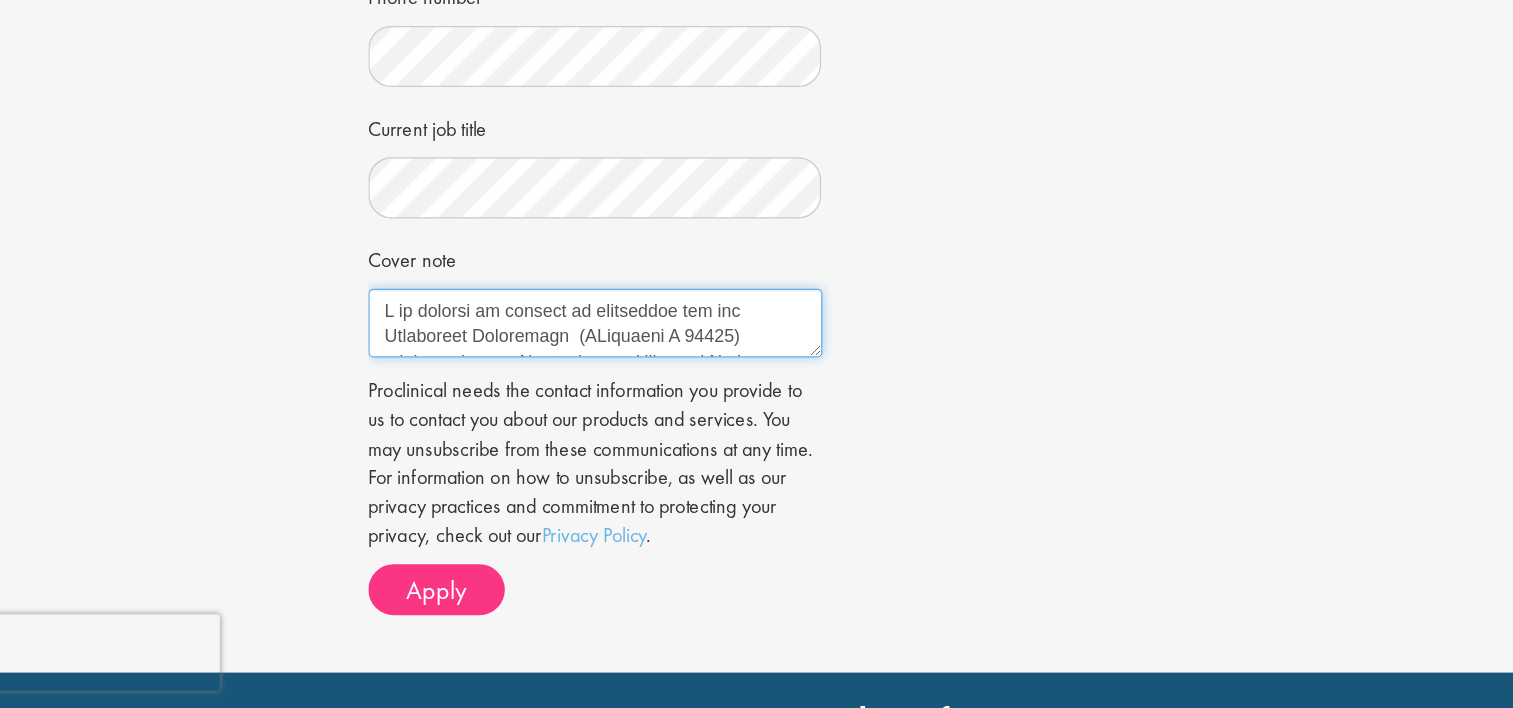 click on "Cover note" at bounding box center (564, 406) 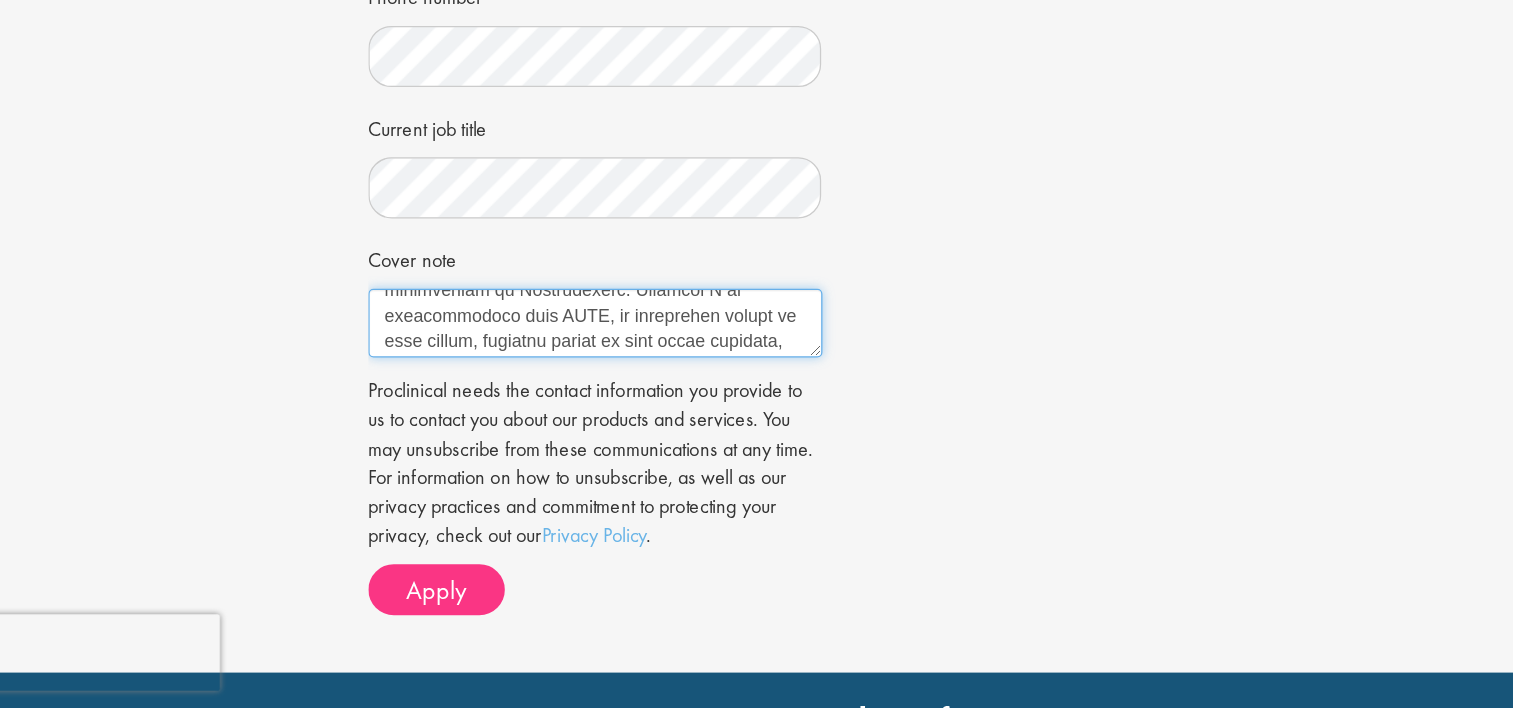 scroll, scrollTop: 68, scrollLeft: 0, axis: vertical 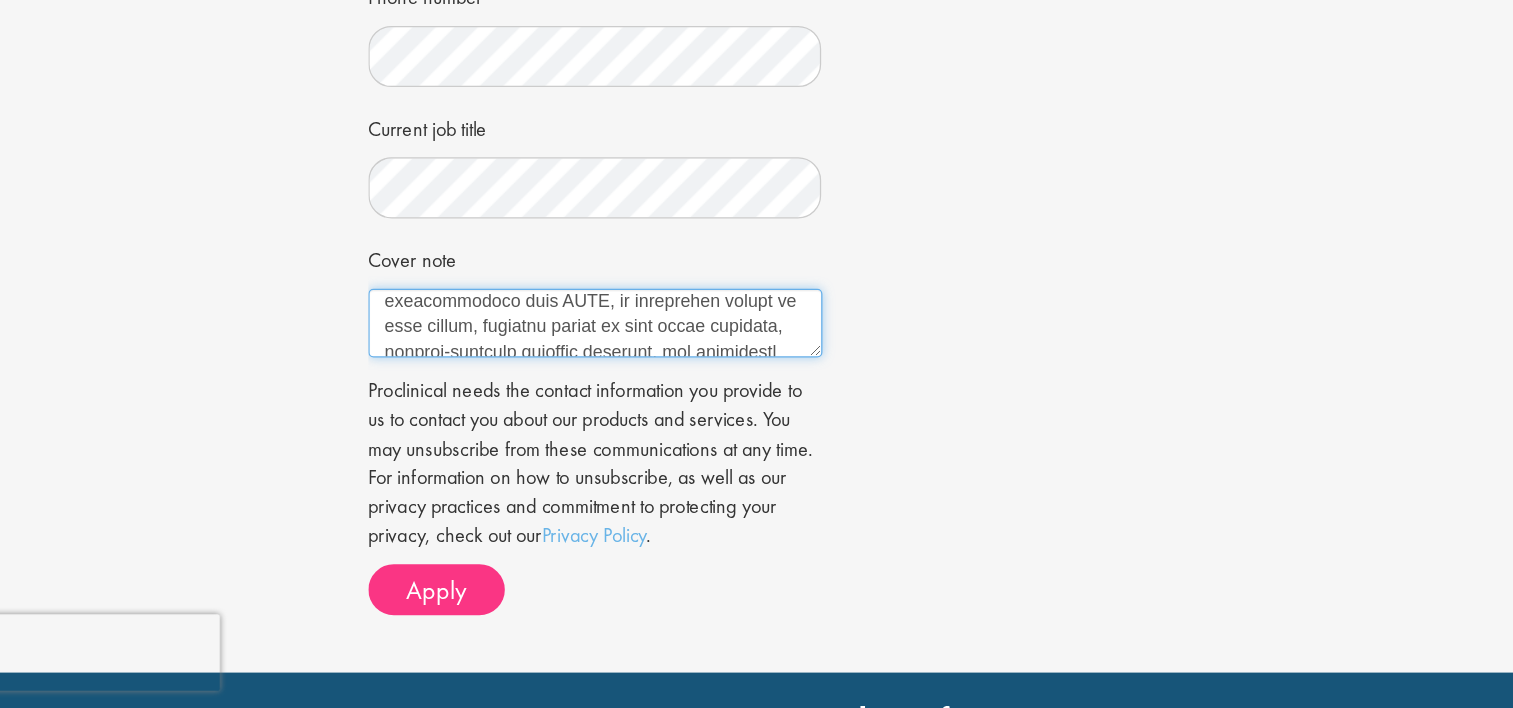 drag, startPoint x: 668, startPoint y: 413, endPoint x: 626, endPoint y: 409, distance: 42.190044 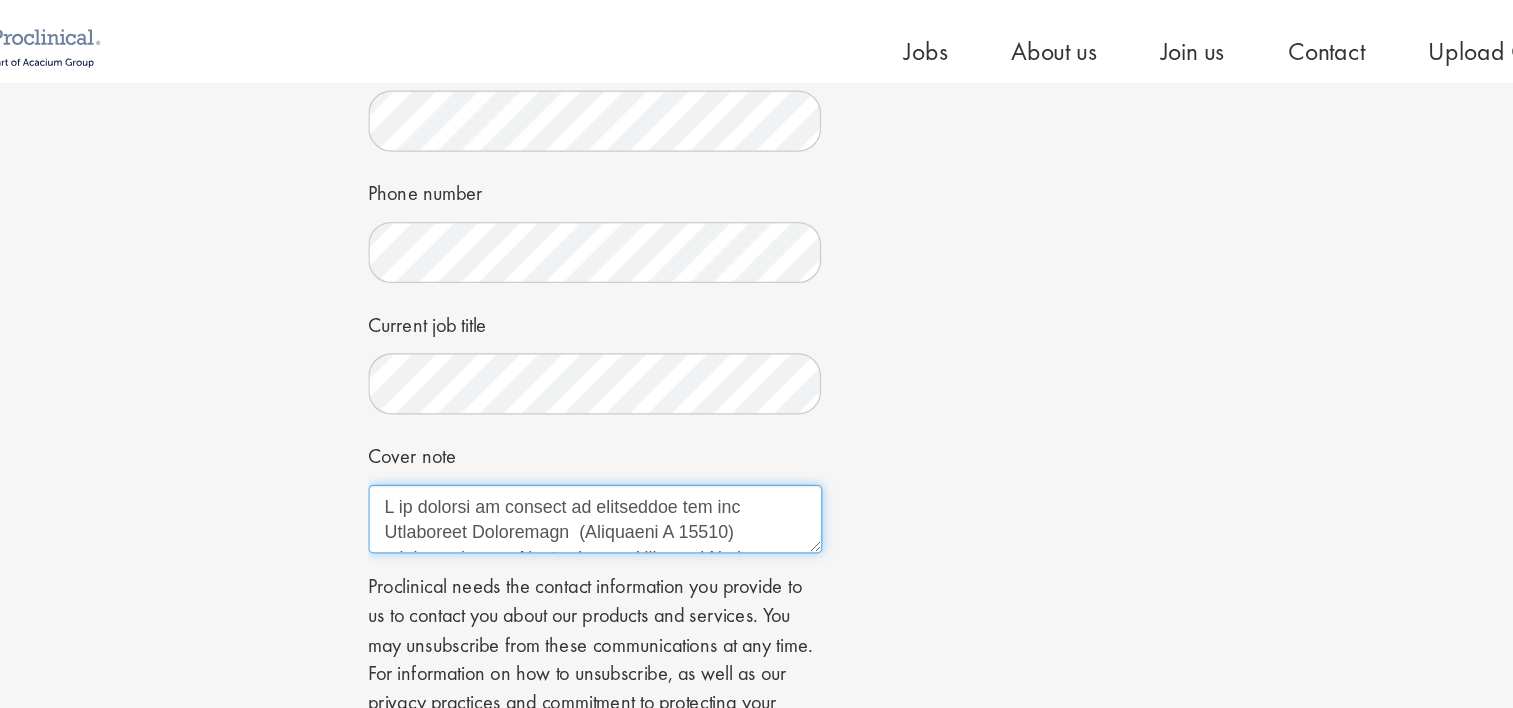 scroll, scrollTop: 0, scrollLeft: 0, axis: both 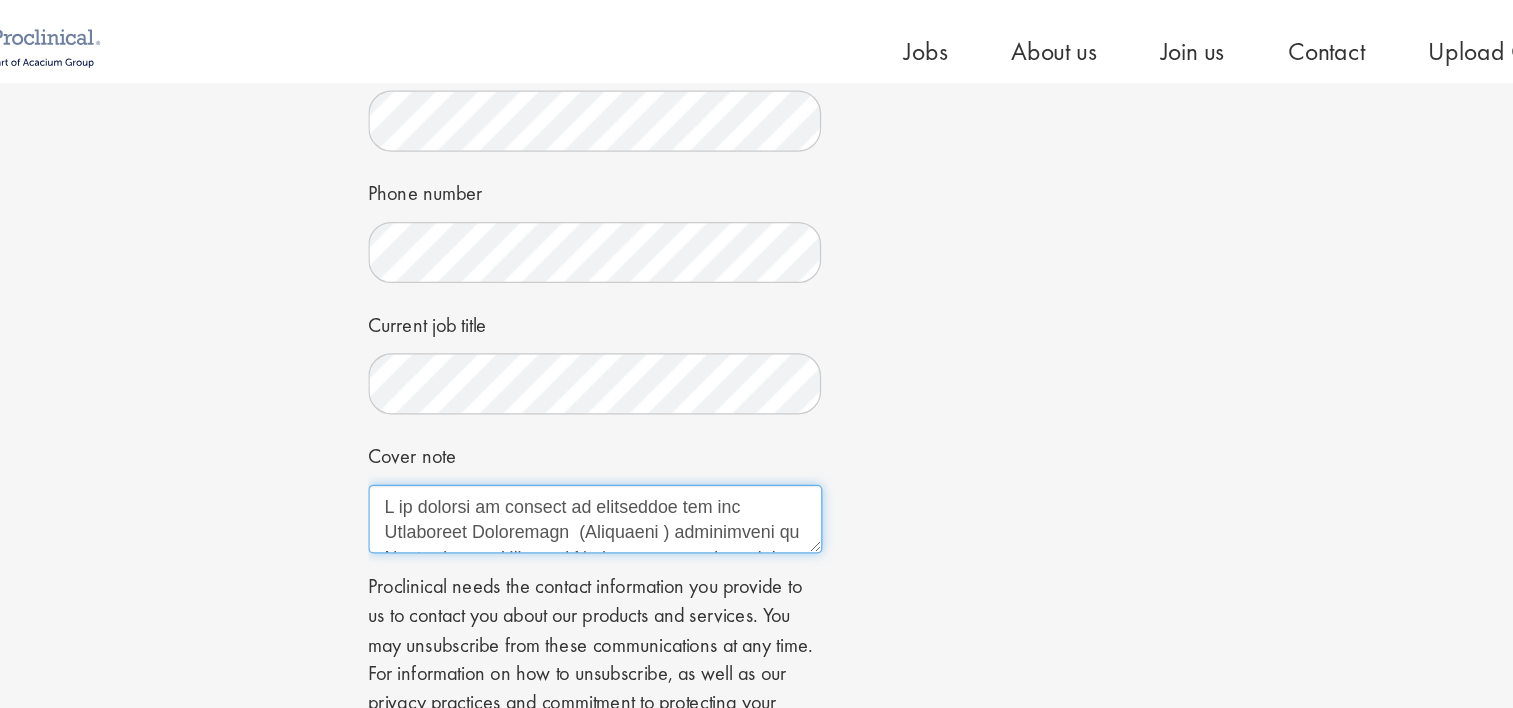 paste on "66560" 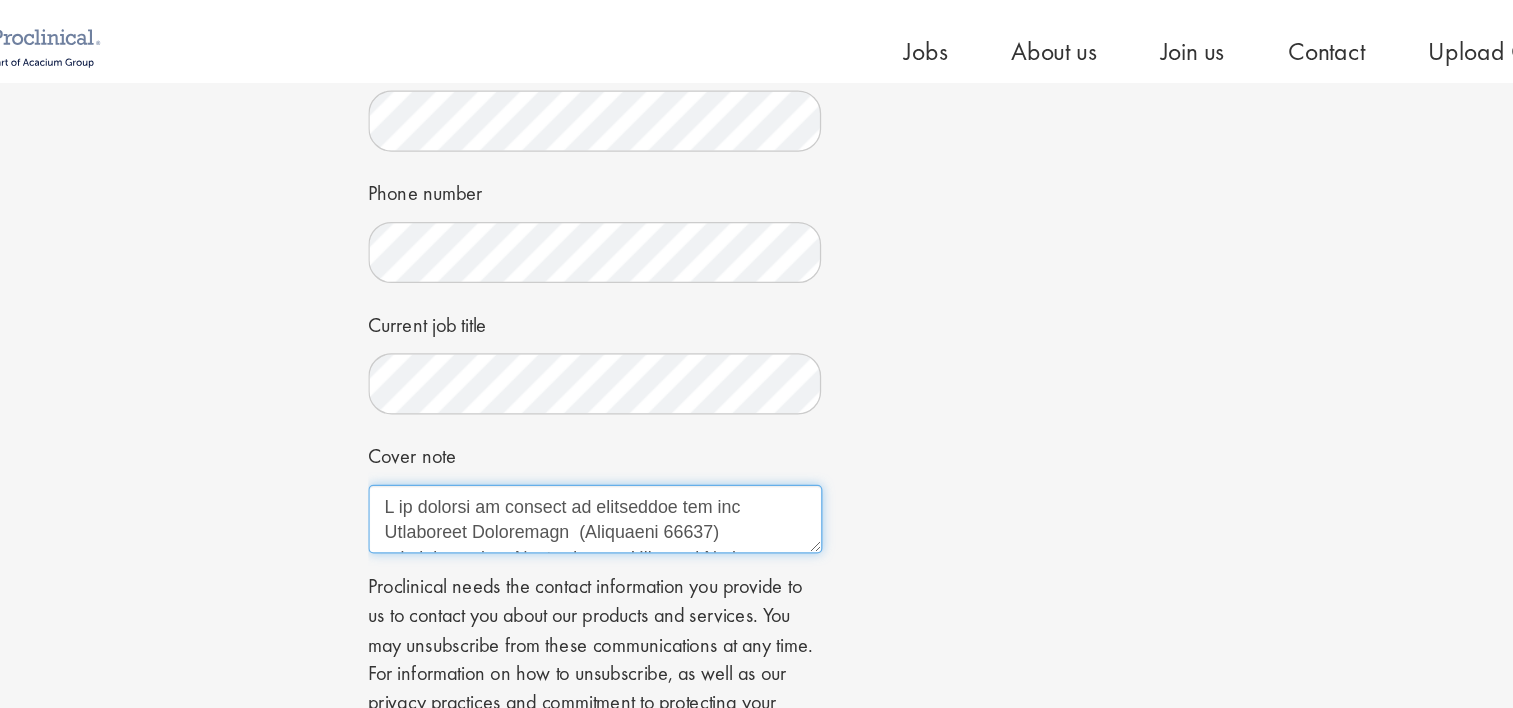 click on "Cover note" at bounding box center (564, 407) 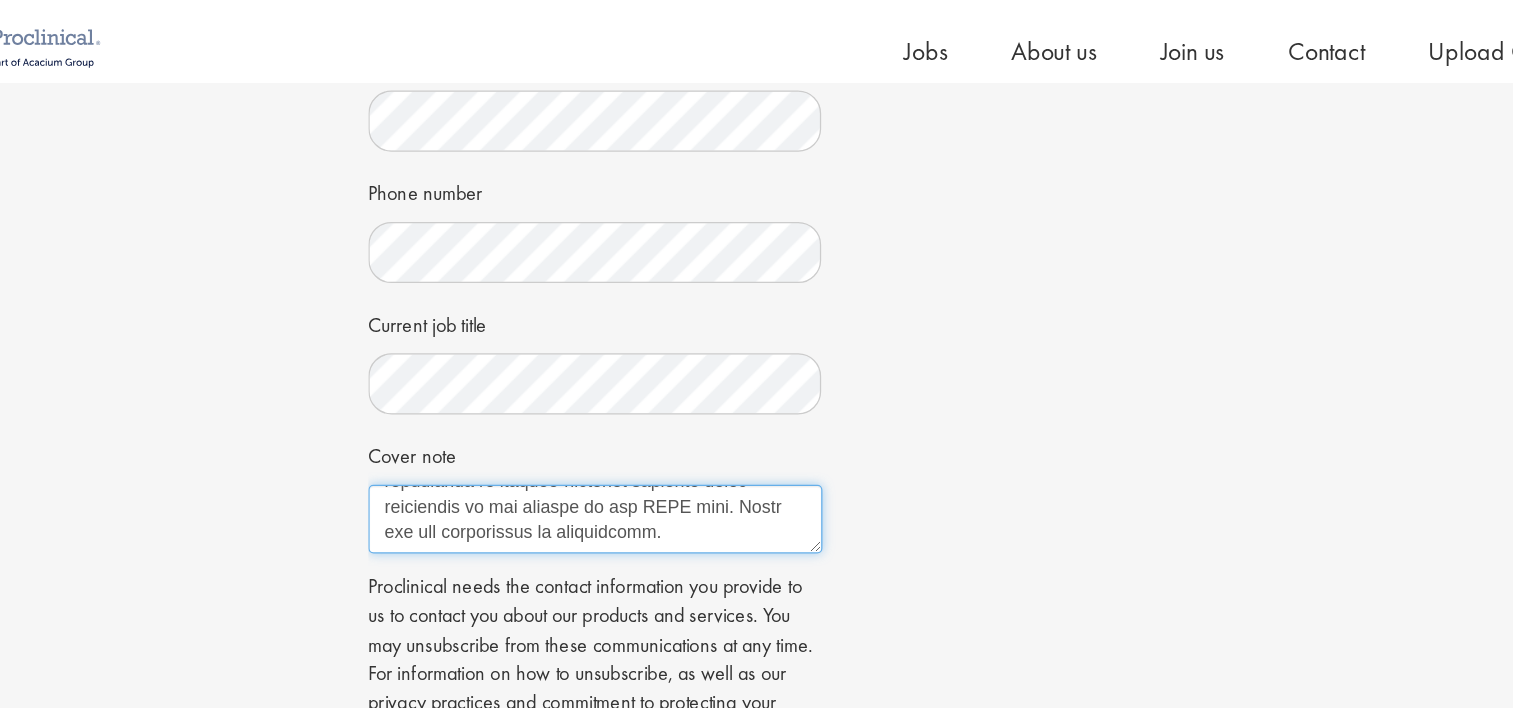 scroll, scrollTop: 800, scrollLeft: 0, axis: vertical 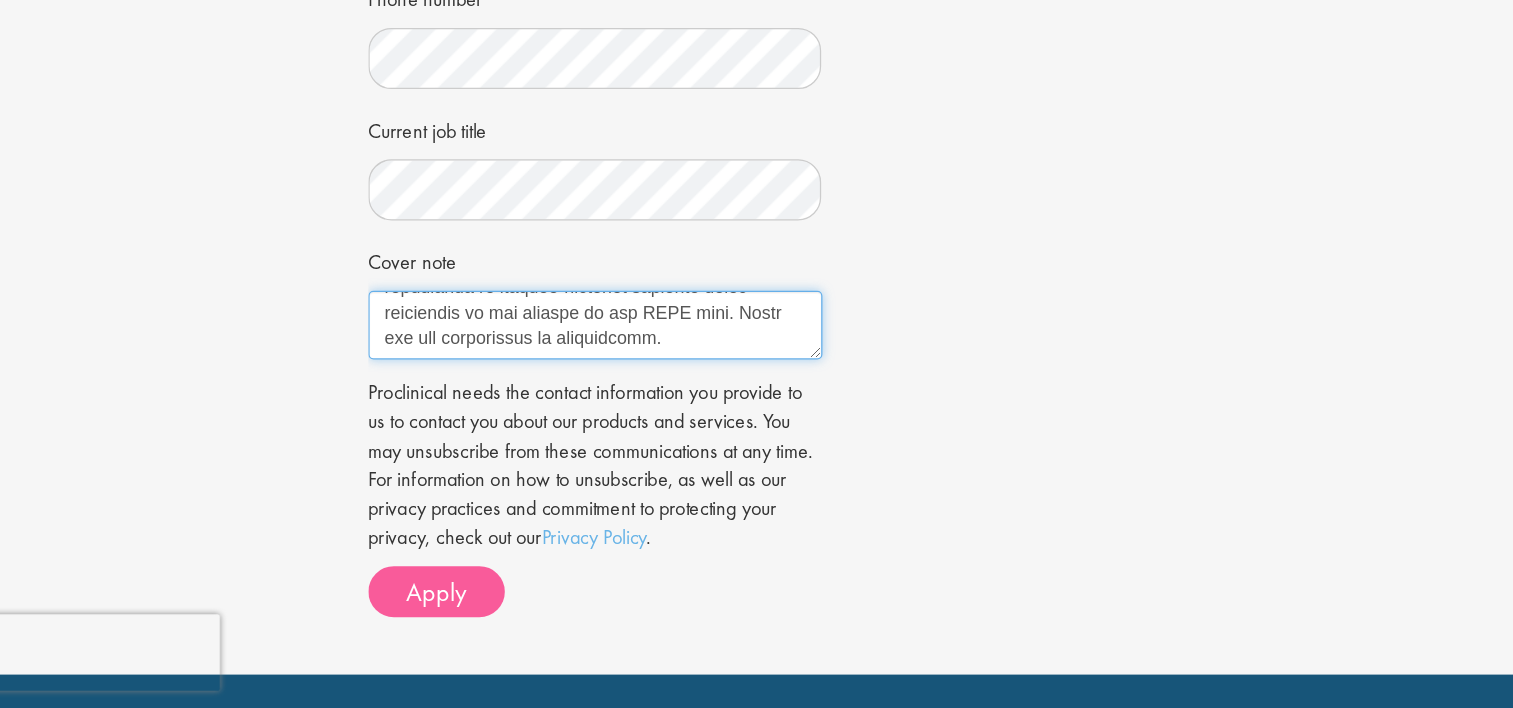 type on "I am writing to express my enthusiasm for the Healthcare Consultant (Reference 66560) opportunity in Indianapolis. Although I am transitioning into HEOR, my background equips me with strong, relevant skills in real world evidence, patient-reported outcomes strategy, and scientific research—making me confident in my ability to contribute meaningfully to your team.
From my experience in a variety of industry jobs along with a robust scientific research background, I have honed my ability to:
•	Develop compelling value-based propositions supported by robust data and clear communication.
•	Lead multidisciplinary projects, ensuring alignment and impactful analysis from inception to delivery.
•	Translate complex scientific findings into actionable insights that resonate with both technical and non-technical stakeholders.
These competencies directly align with the responsibilities outlined in the HEOR Scientist role—particularly in generating strategy around product value propositions, patient-reported outcomes, ..." 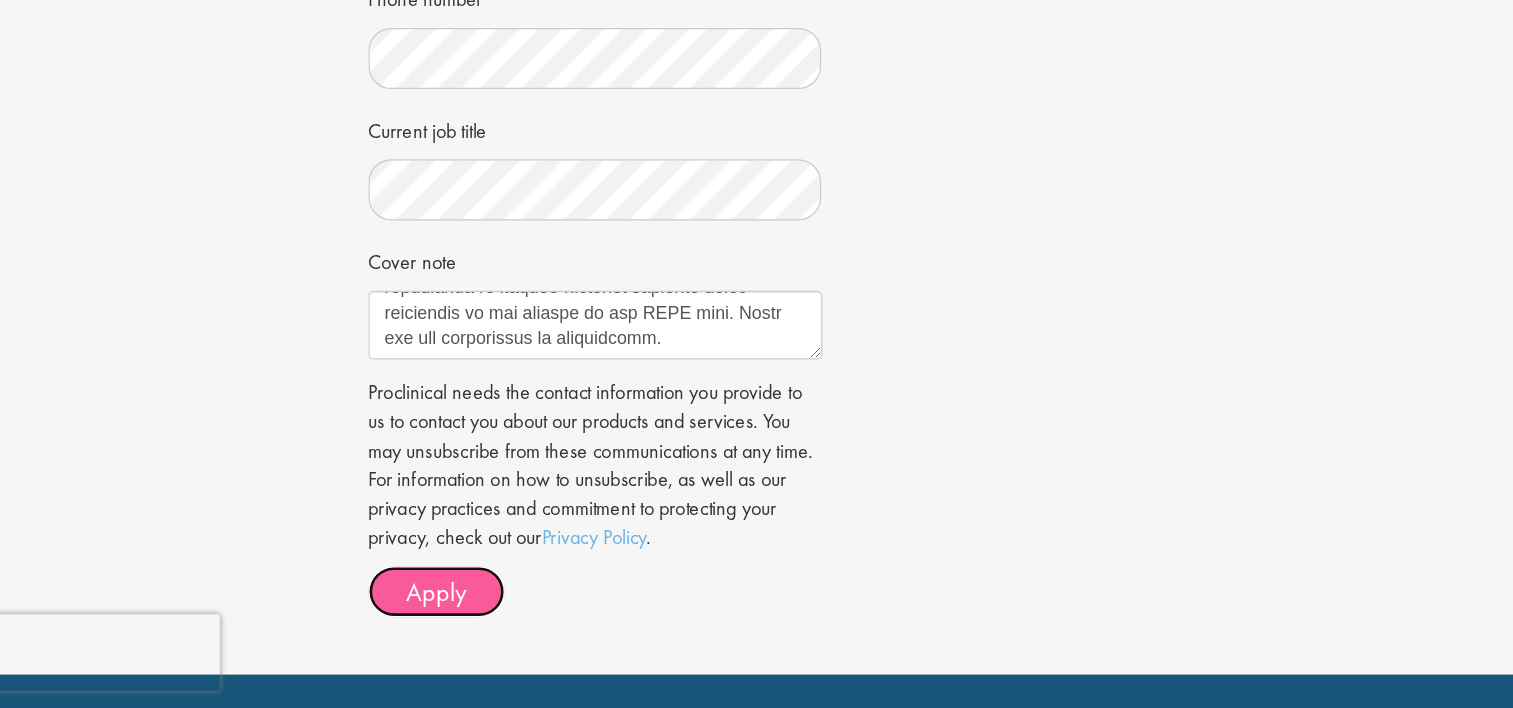click on "Apply" at bounding box center [439, 616] 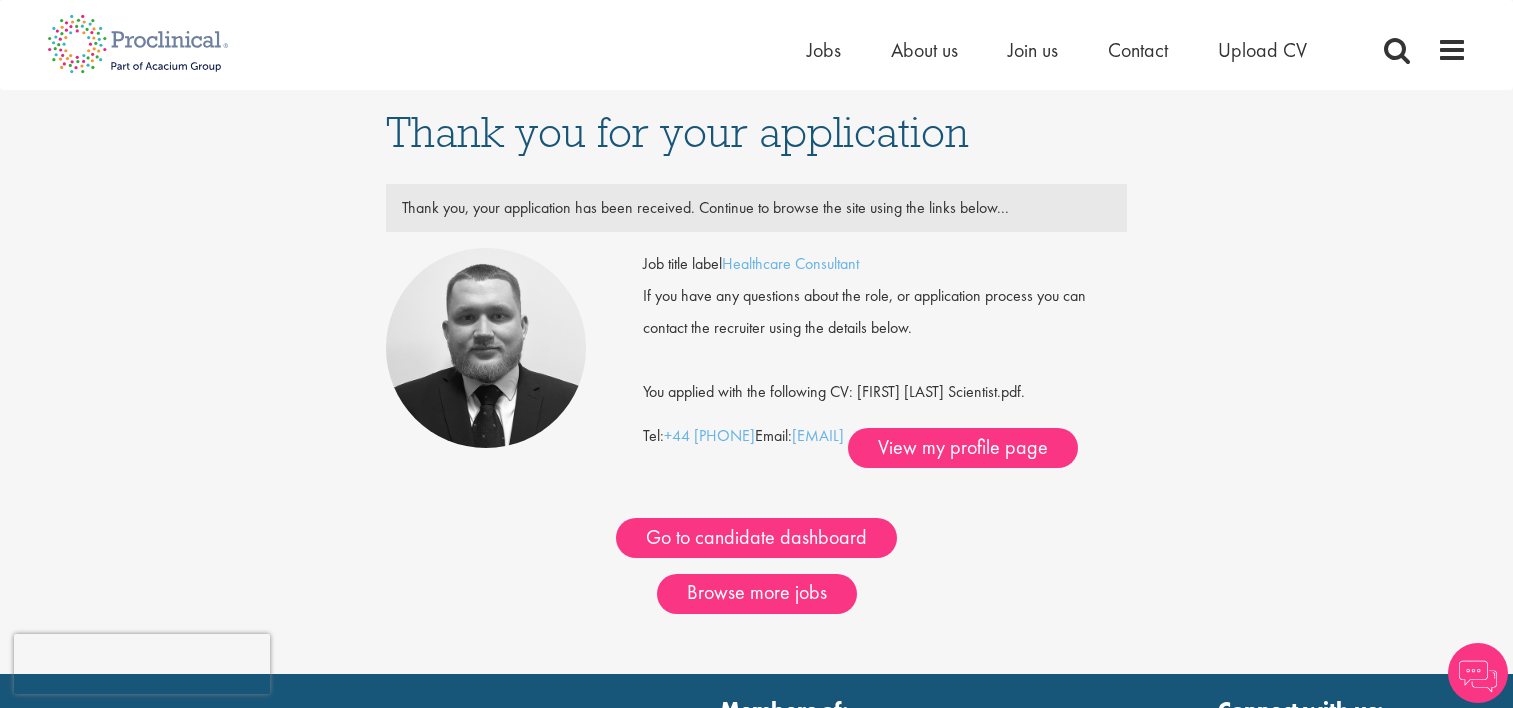 scroll, scrollTop: 0, scrollLeft: 0, axis: both 